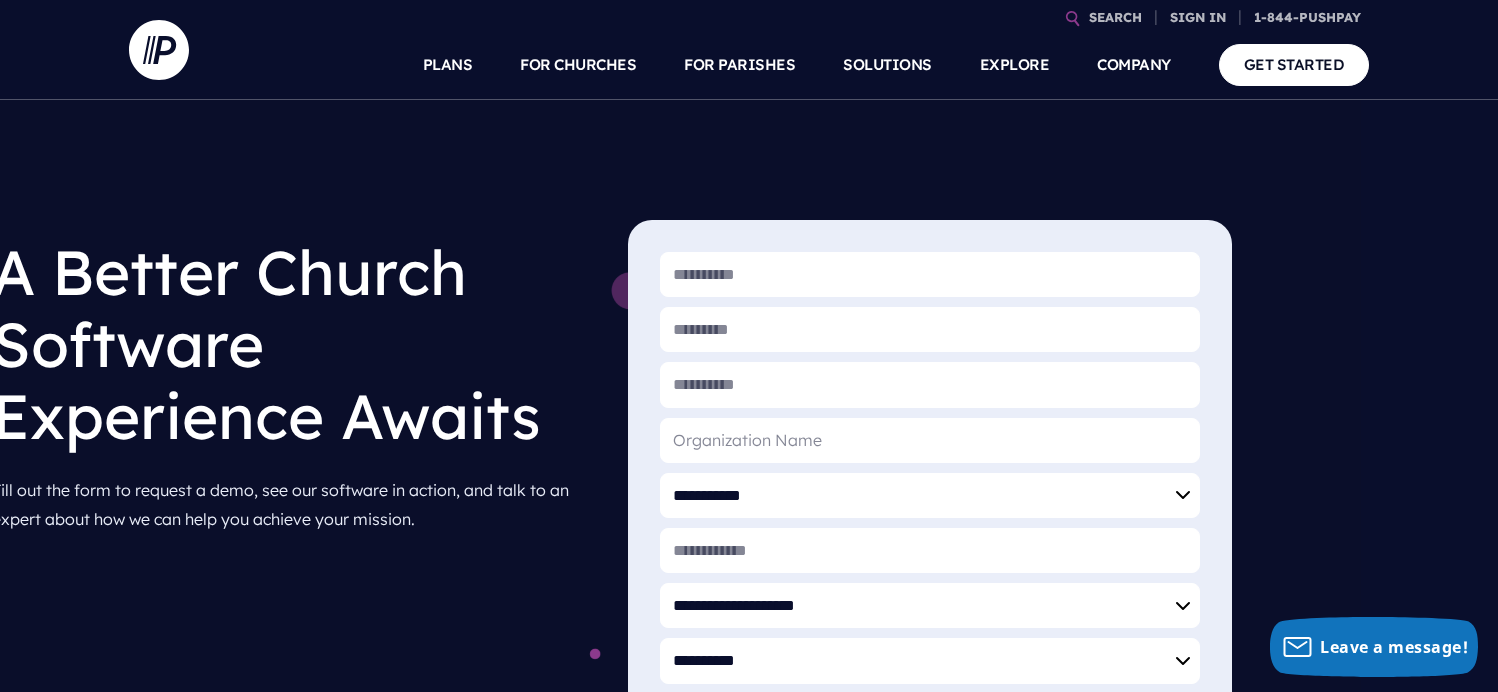 scroll, scrollTop: 0, scrollLeft: 0, axis: both 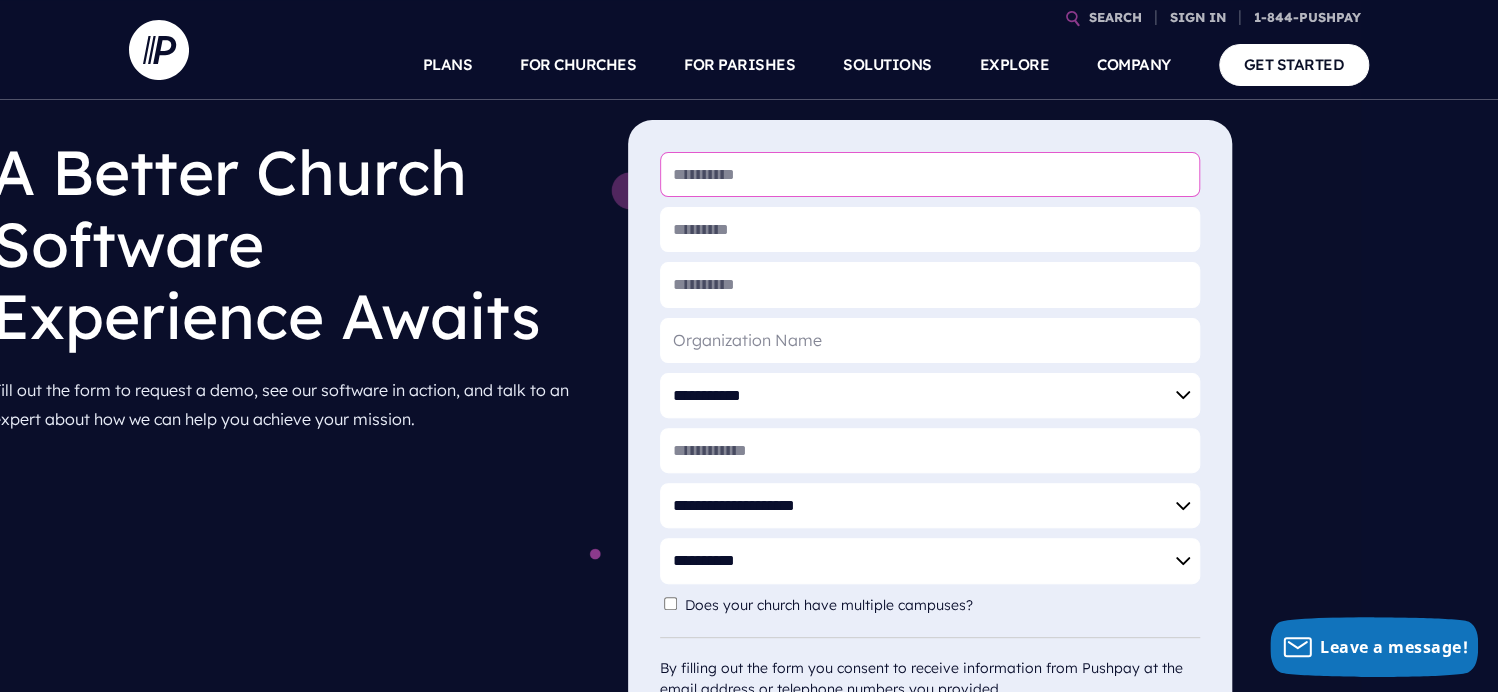 click on "* First Name" at bounding box center (930, 174) 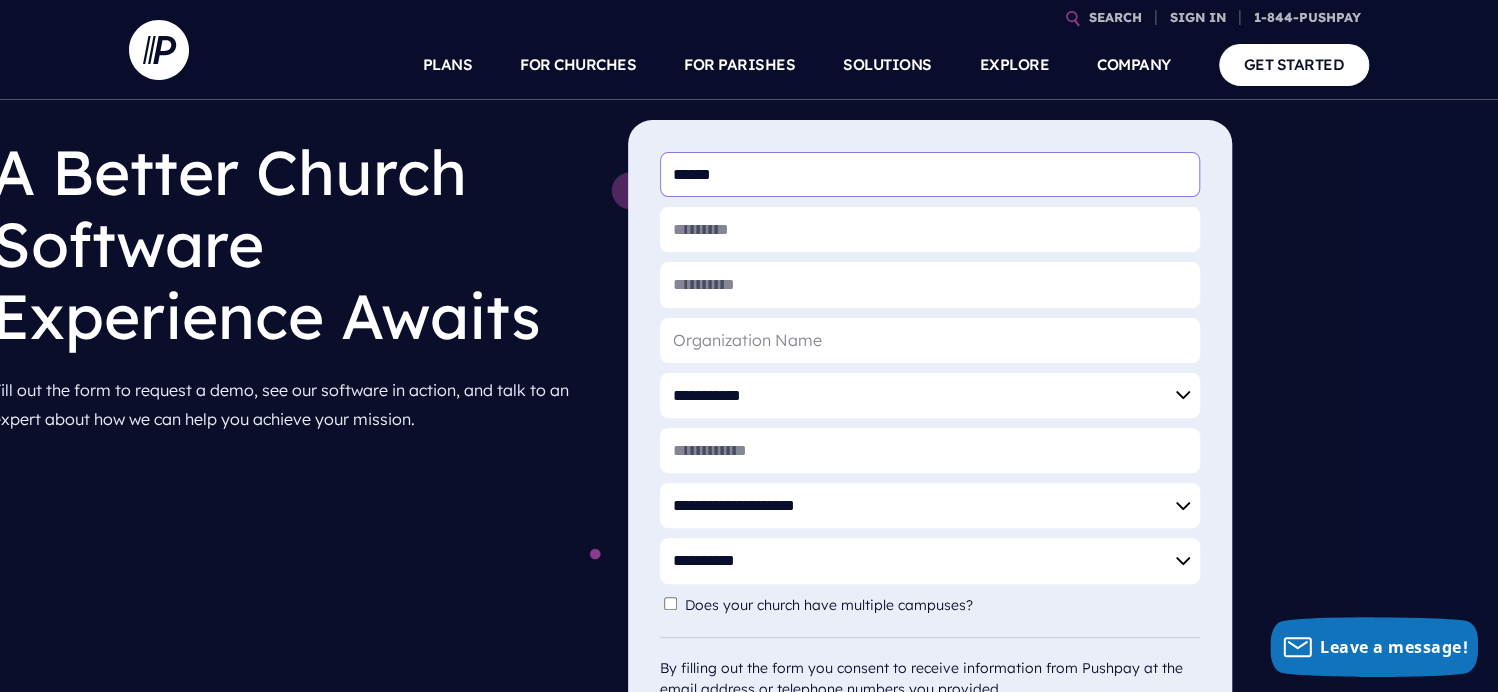 type on "*****" 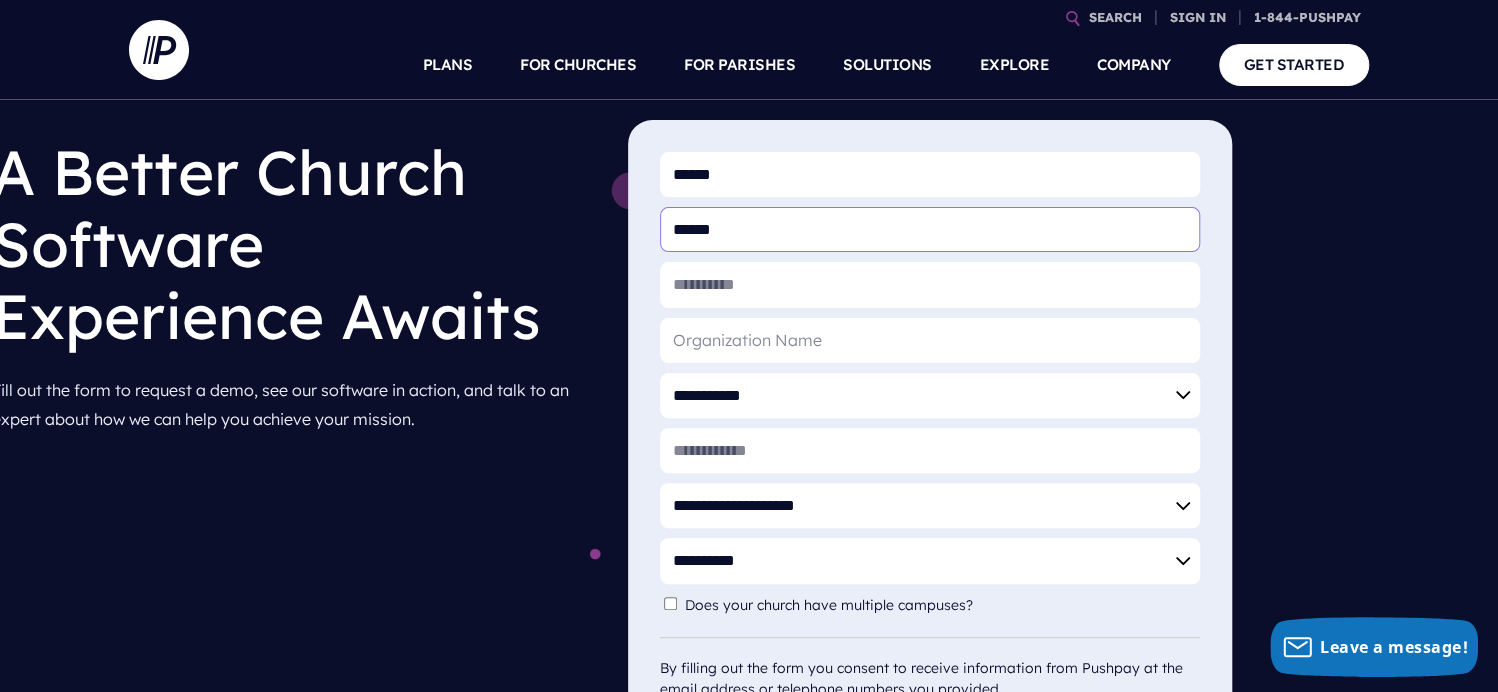 type on "******" 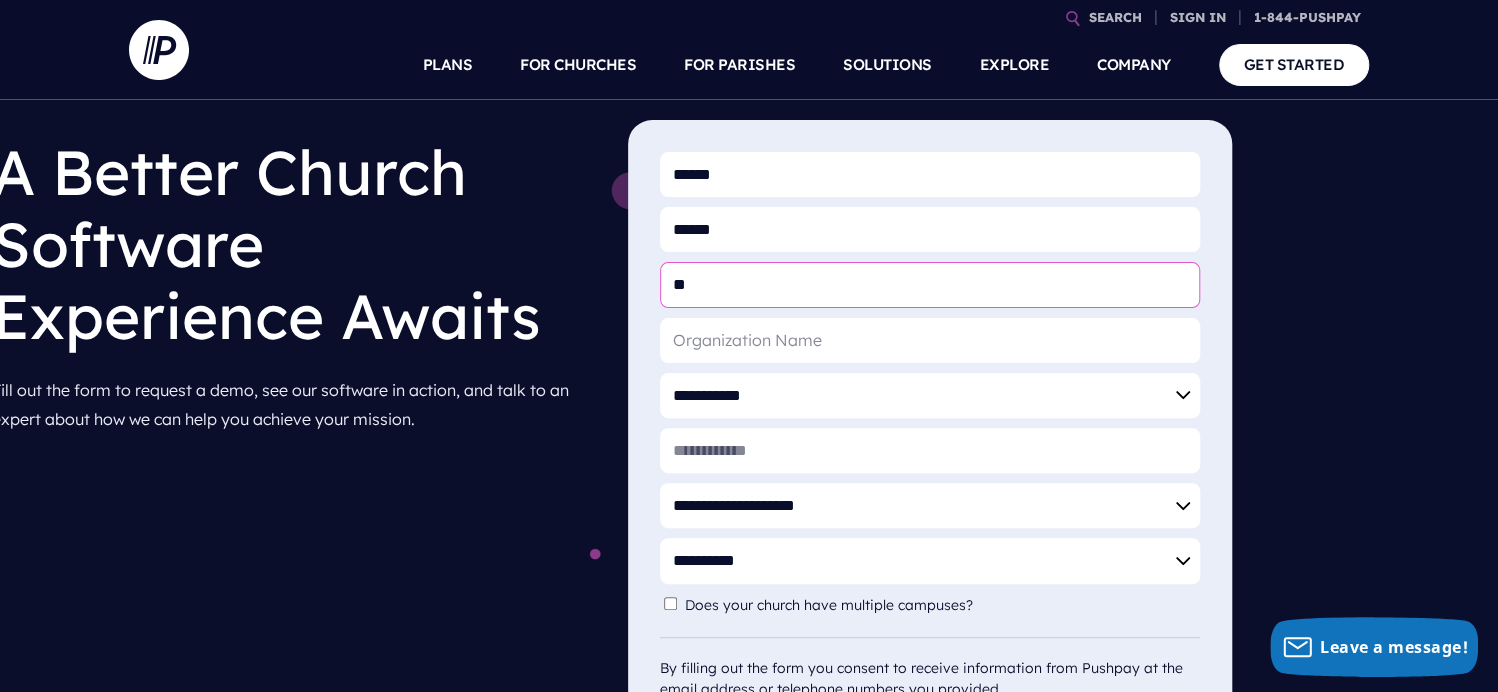 type on "*" 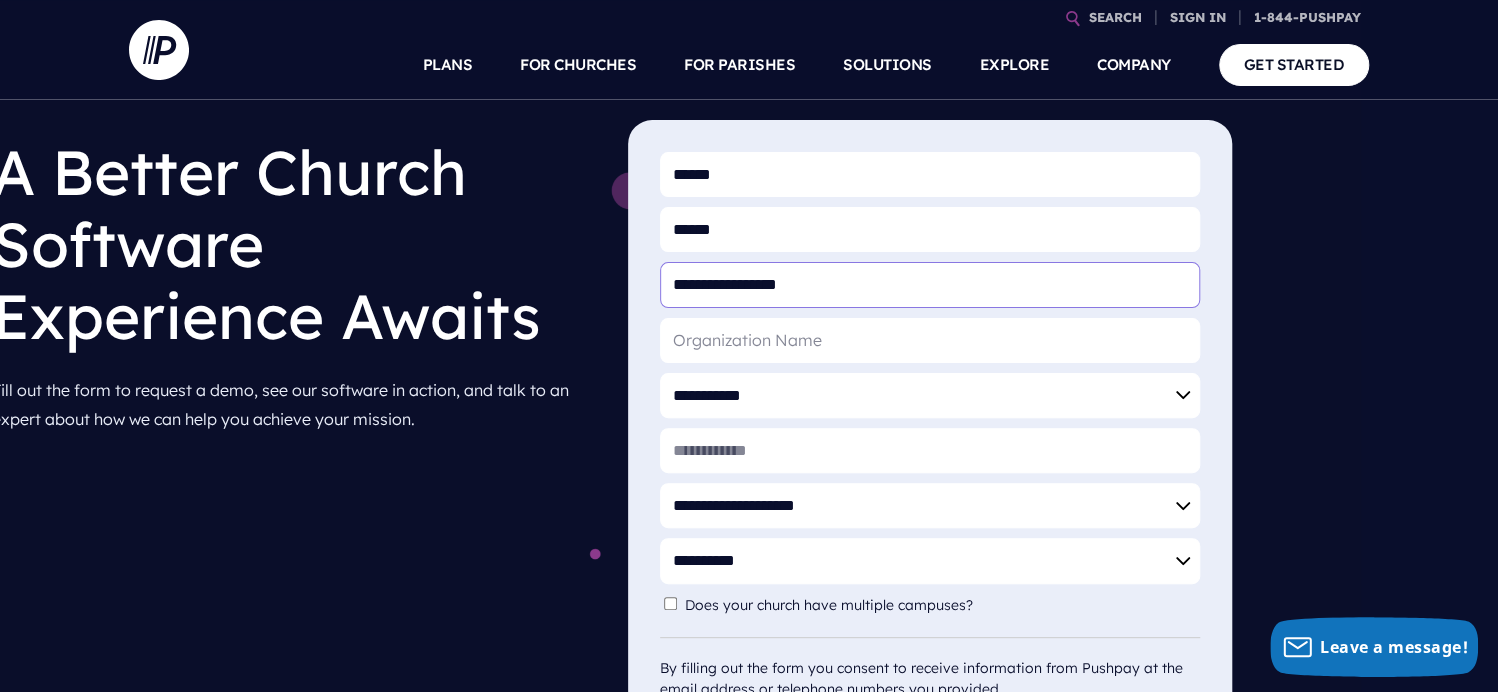 type on "**********" 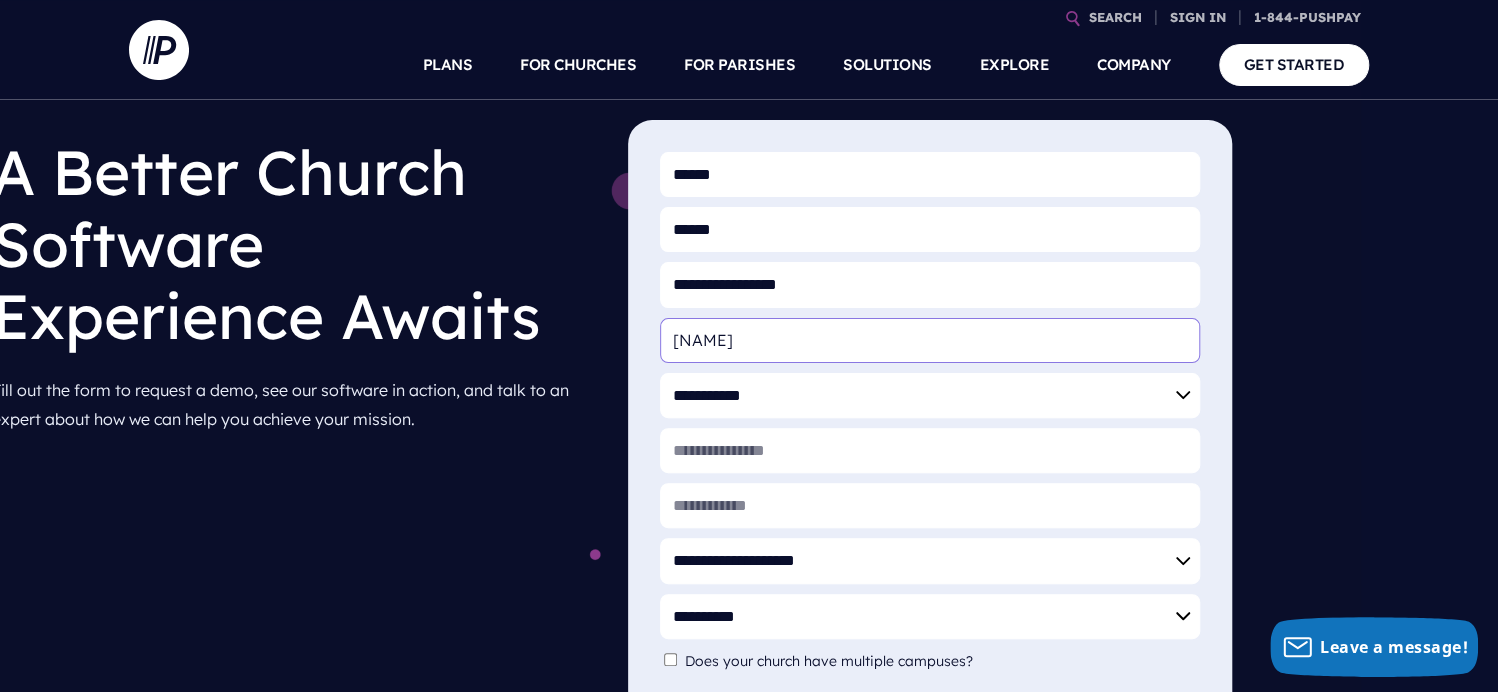 type on "[NAME]" 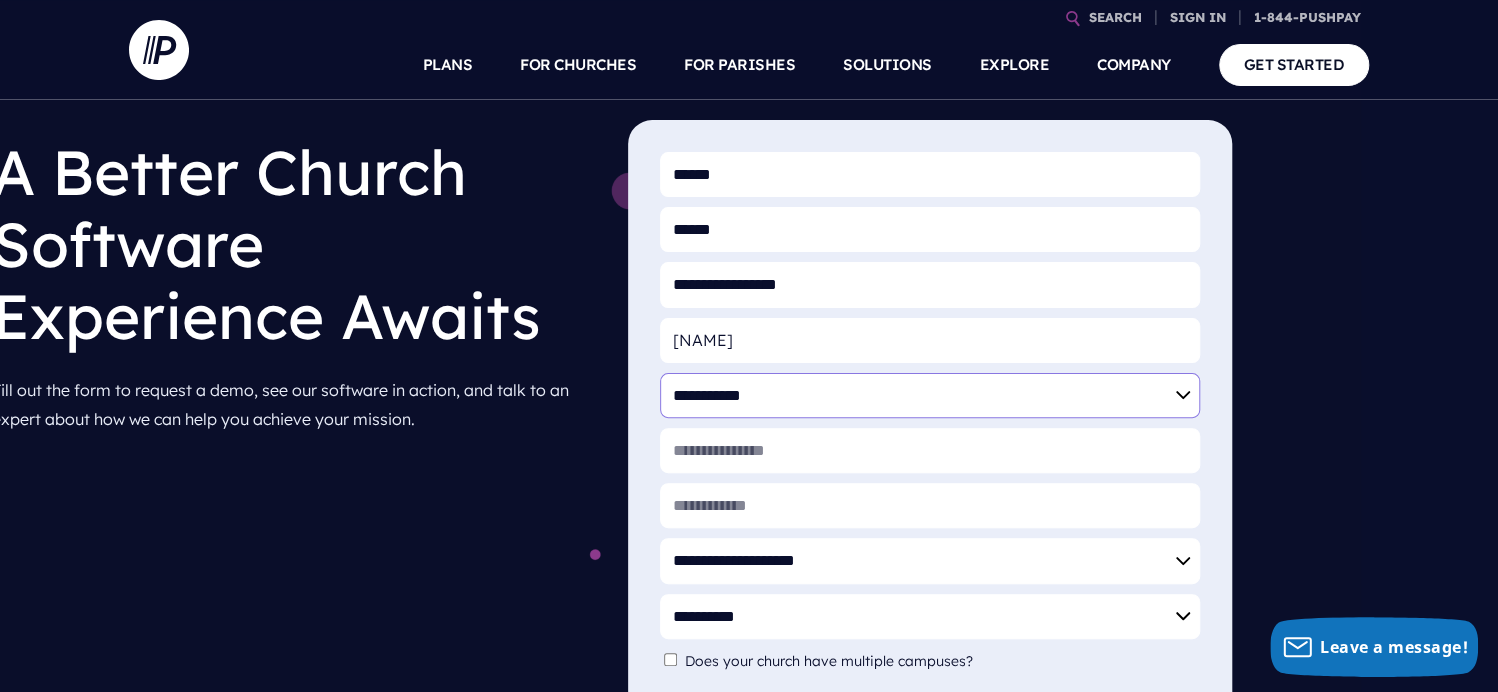click on "**********" at bounding box center [930, 395] 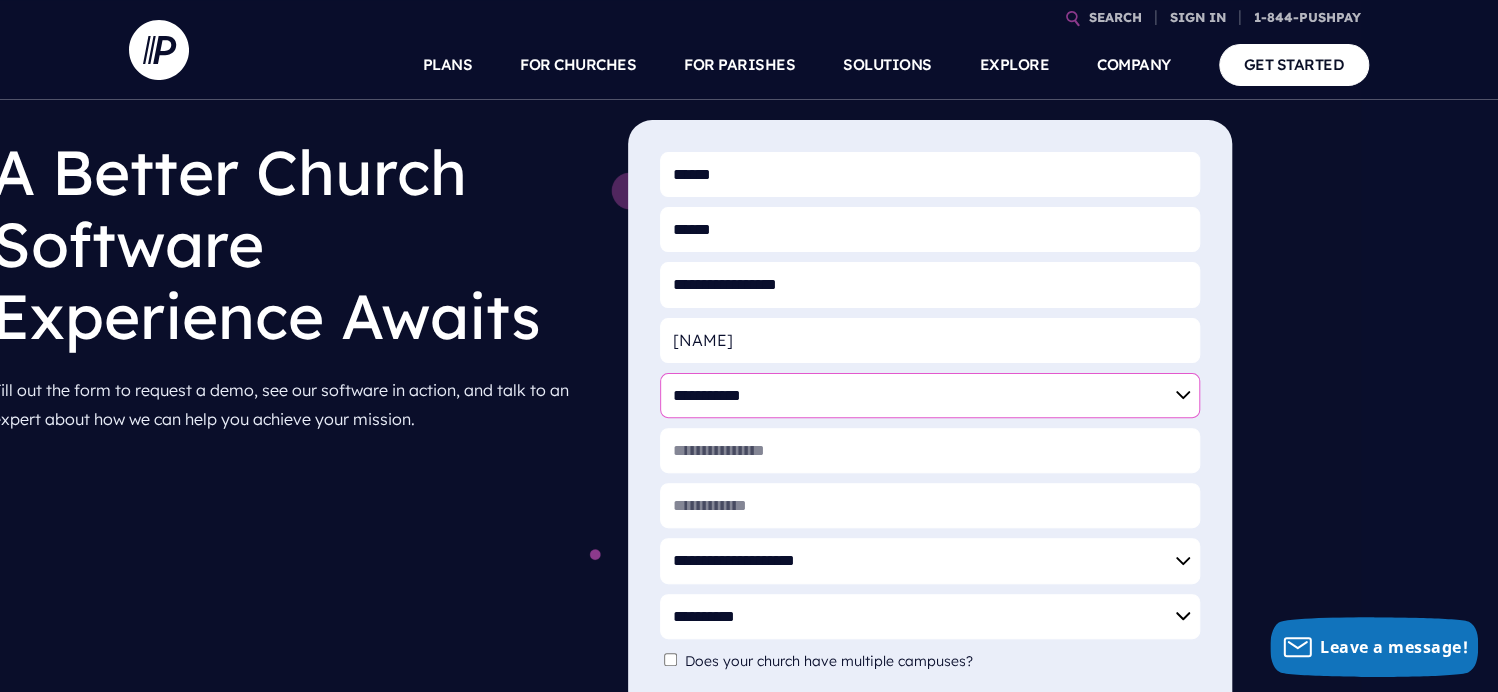 select on "**********" 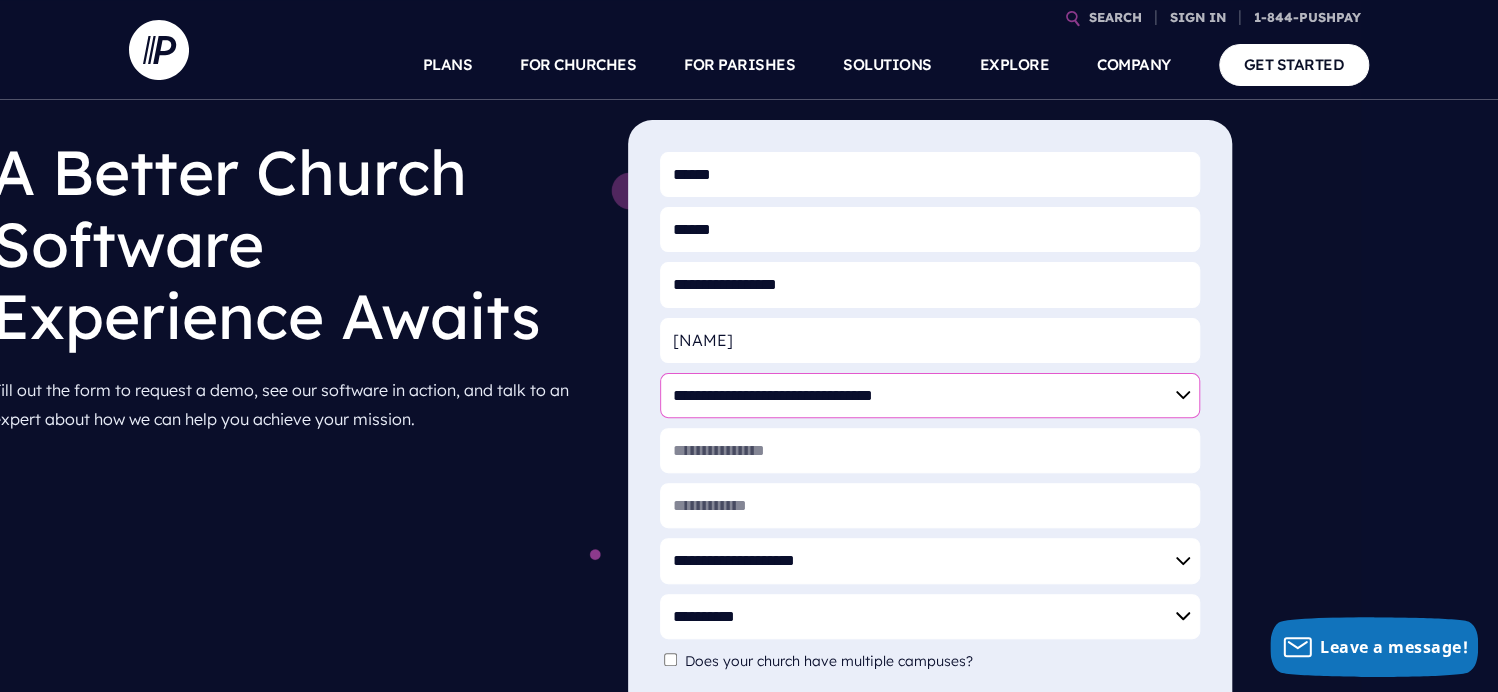 click on "**********" at bounding box center (930, 395) 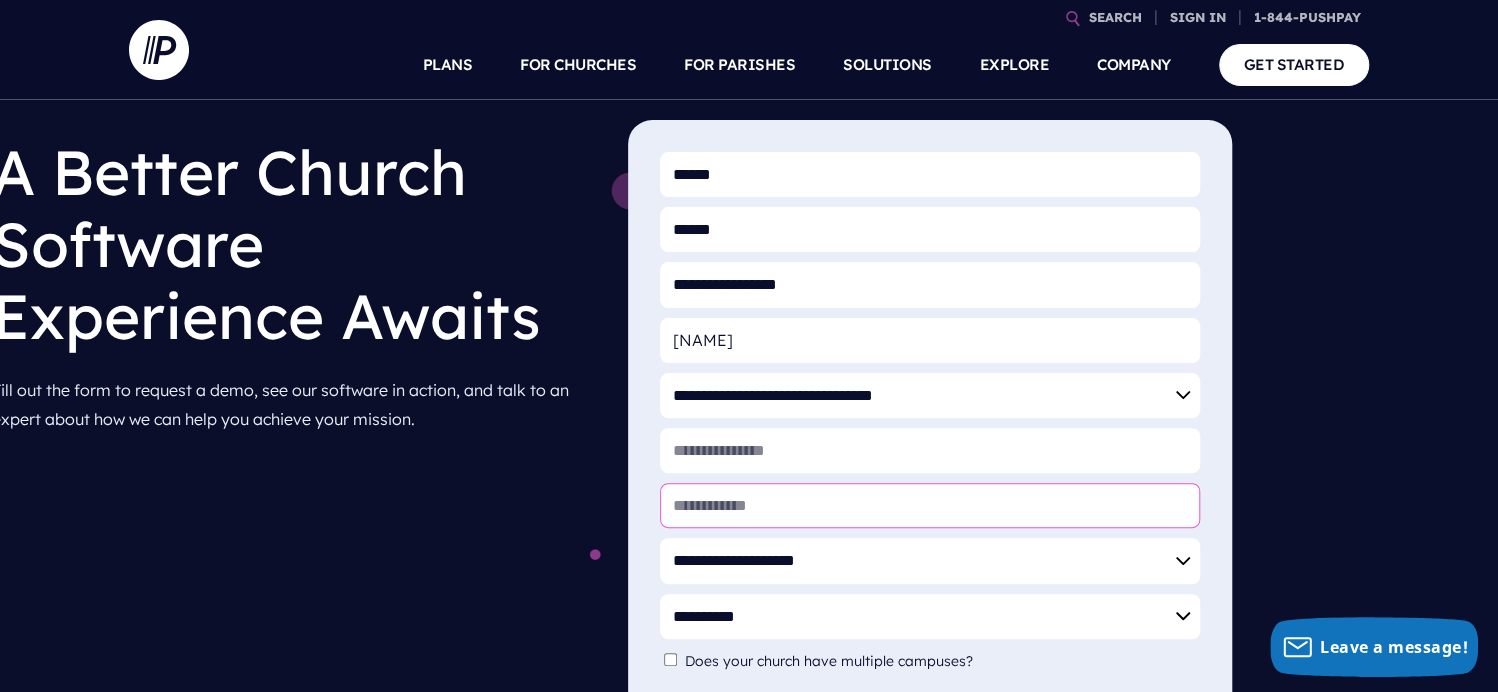click on "* Phone Number" at bounding box center [930, 505] 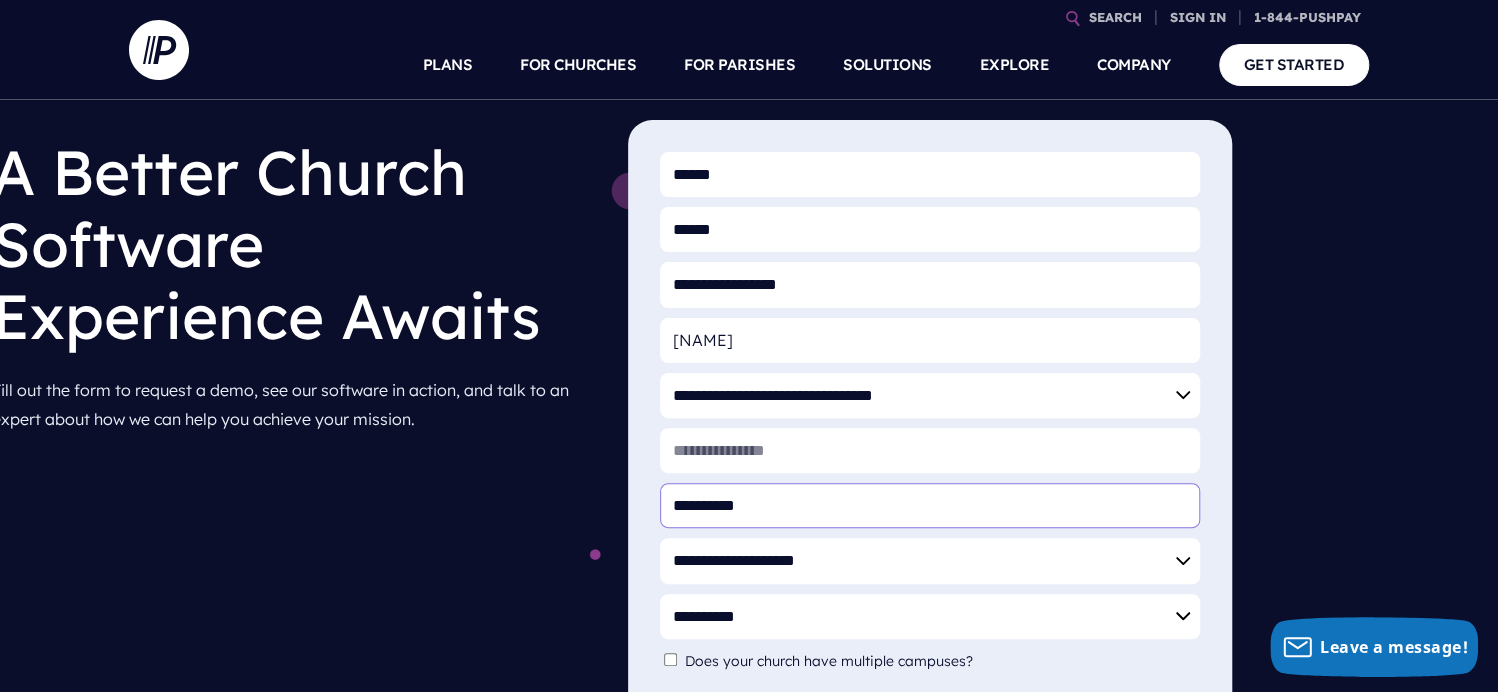 type on "**********" 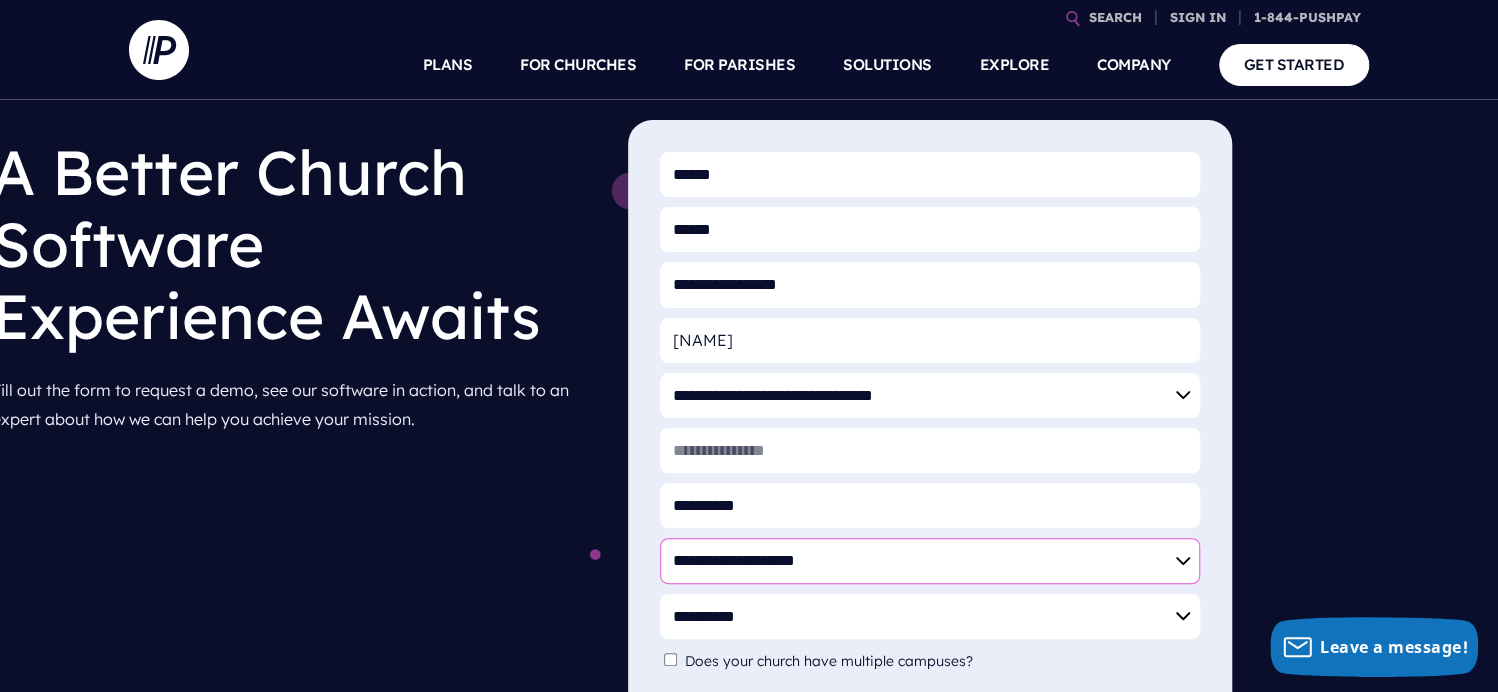 click on "**********" at bounding box center (930, 560) 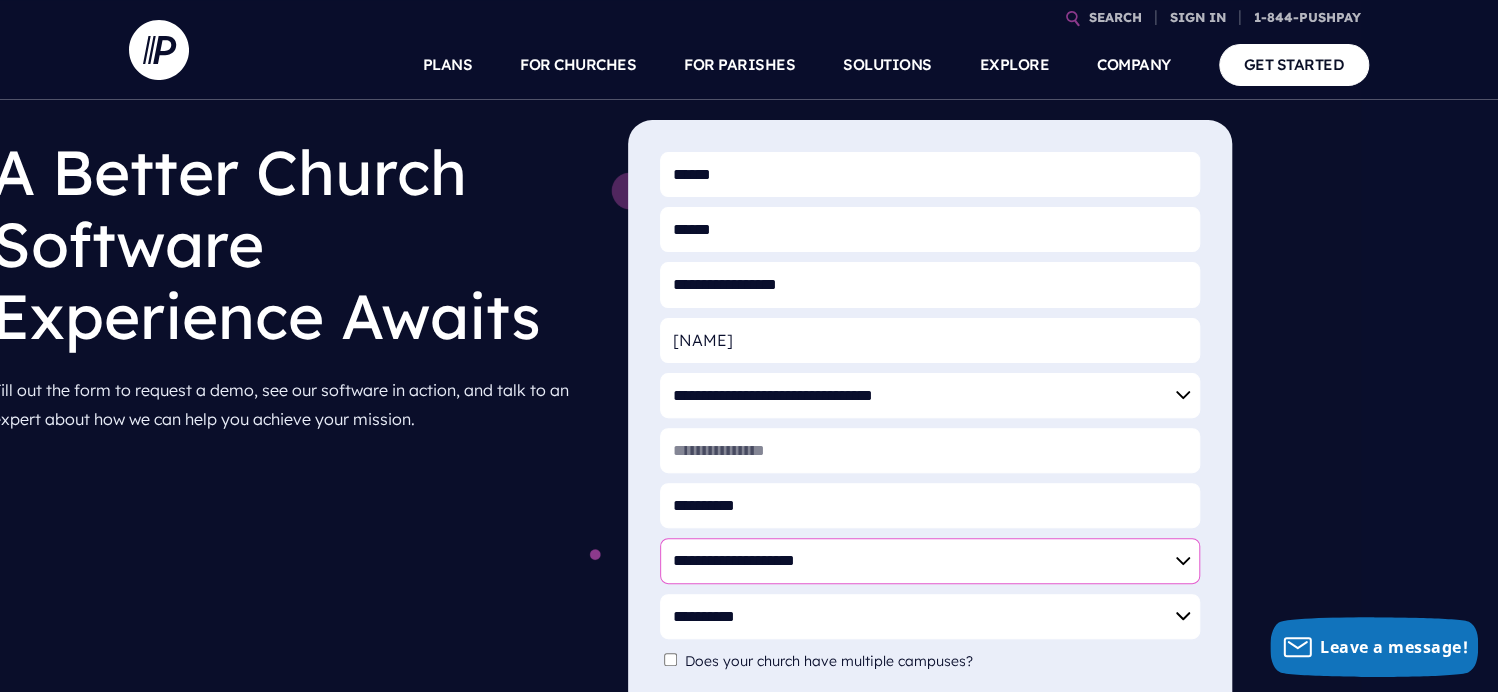 click on "**********" at bounding box center (930, 560) 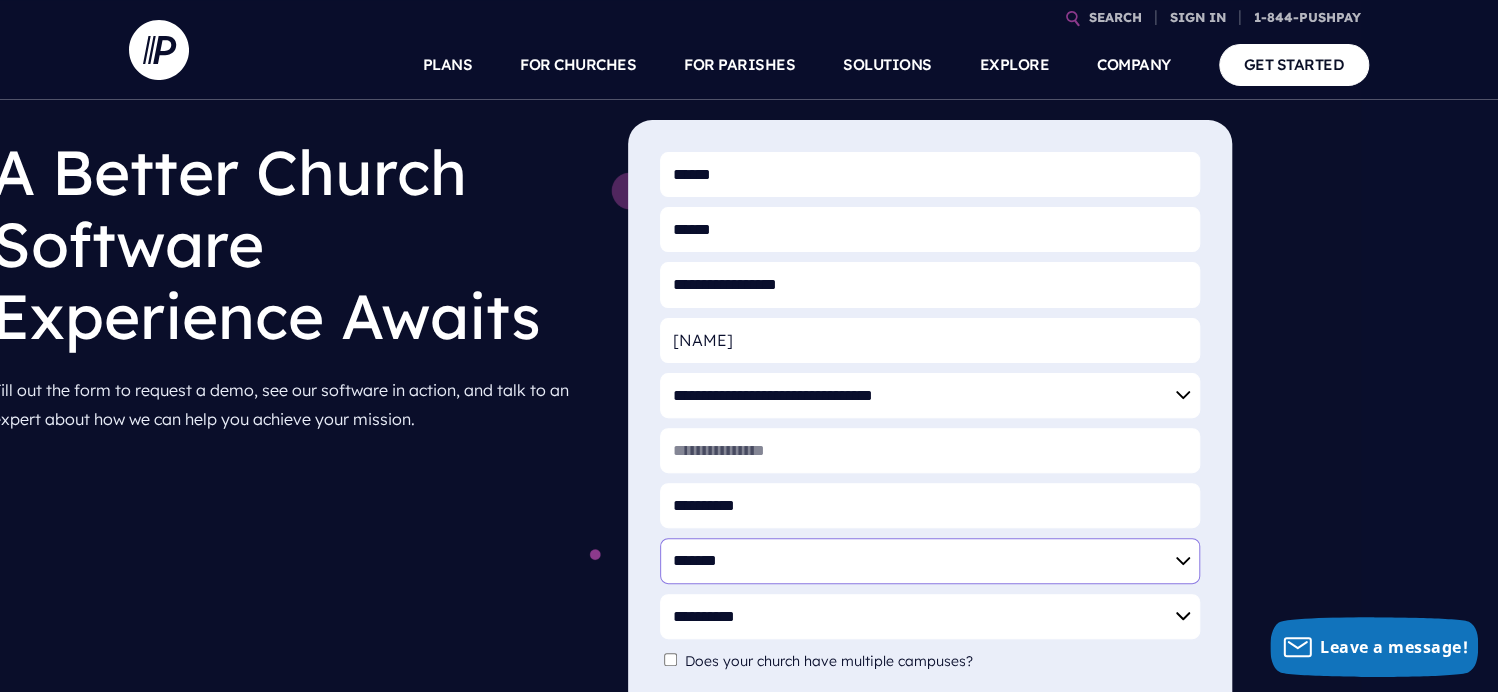 click on "**********" at bounding box center (930, 560) 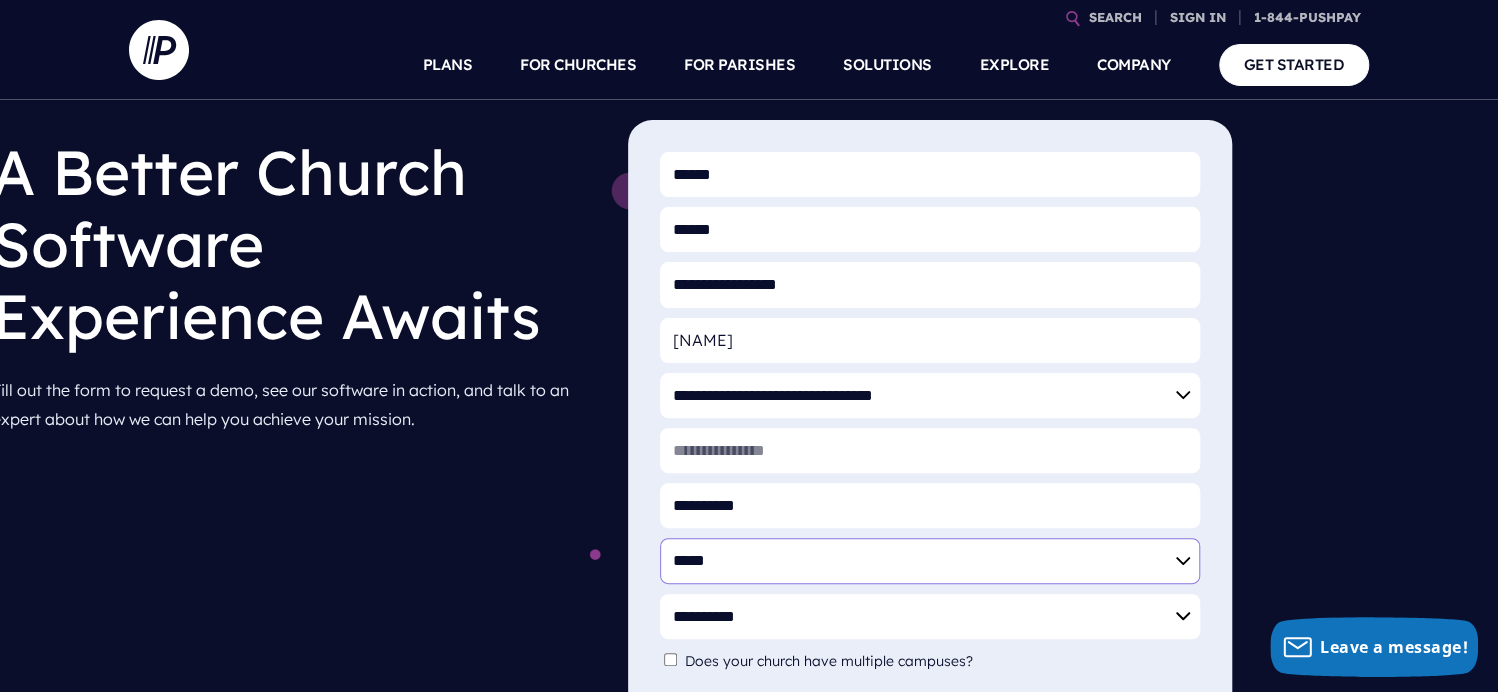 click on "**********" at bounding box center [930, 560] 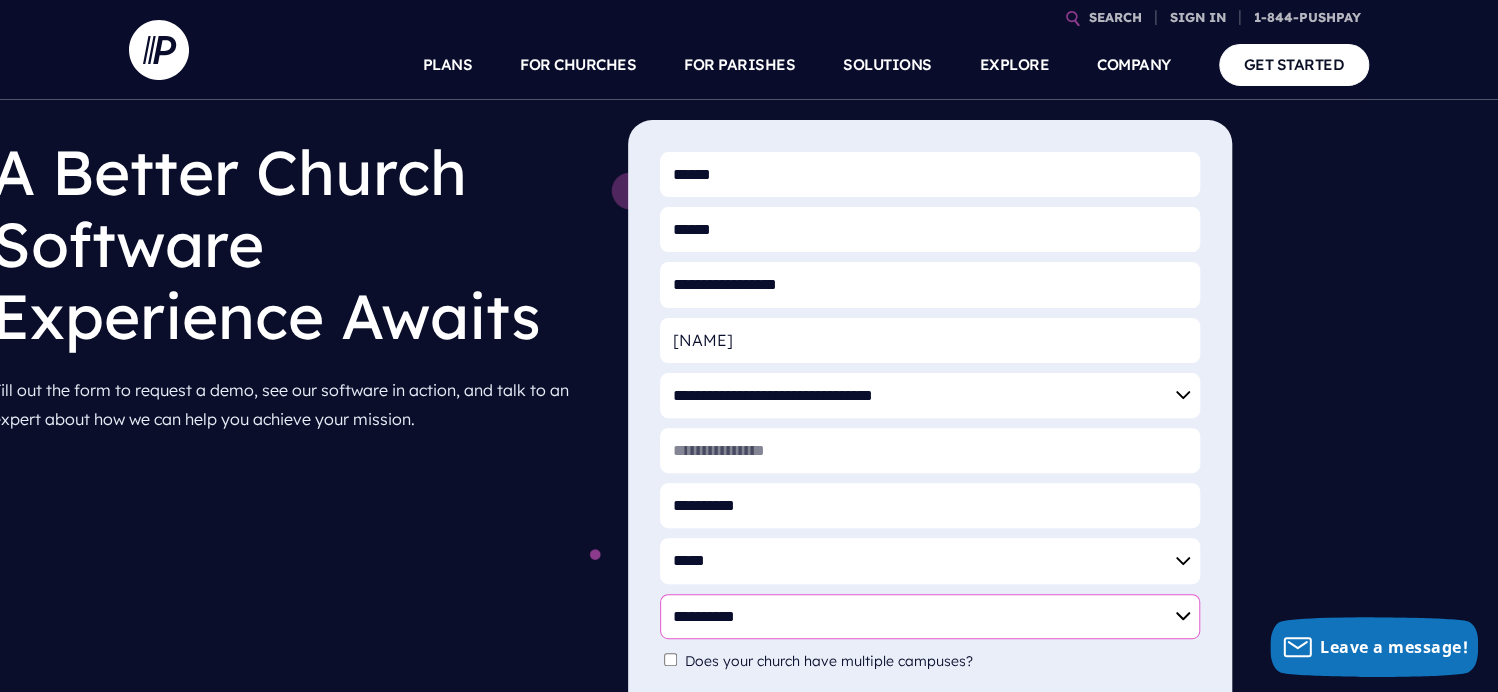 click on "**********" at bounding box center [930, 616] 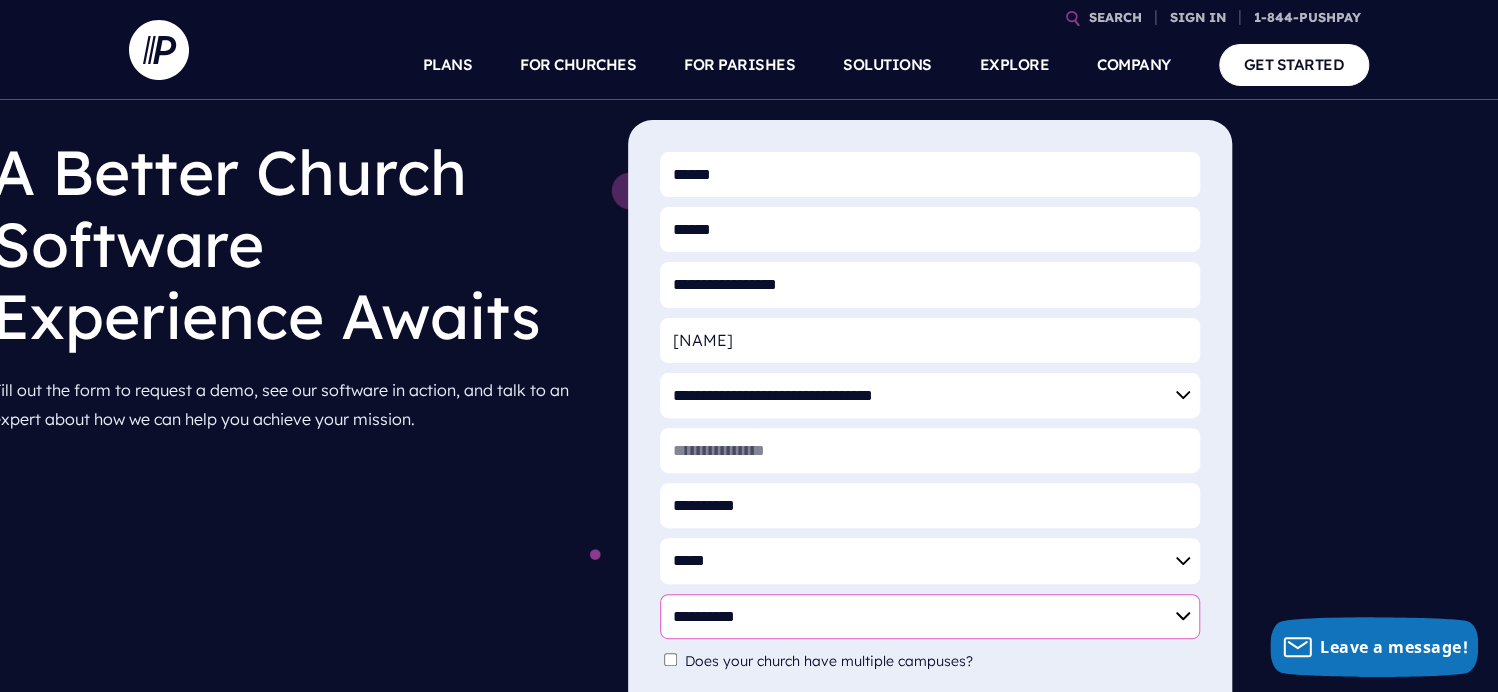 select on "**********" 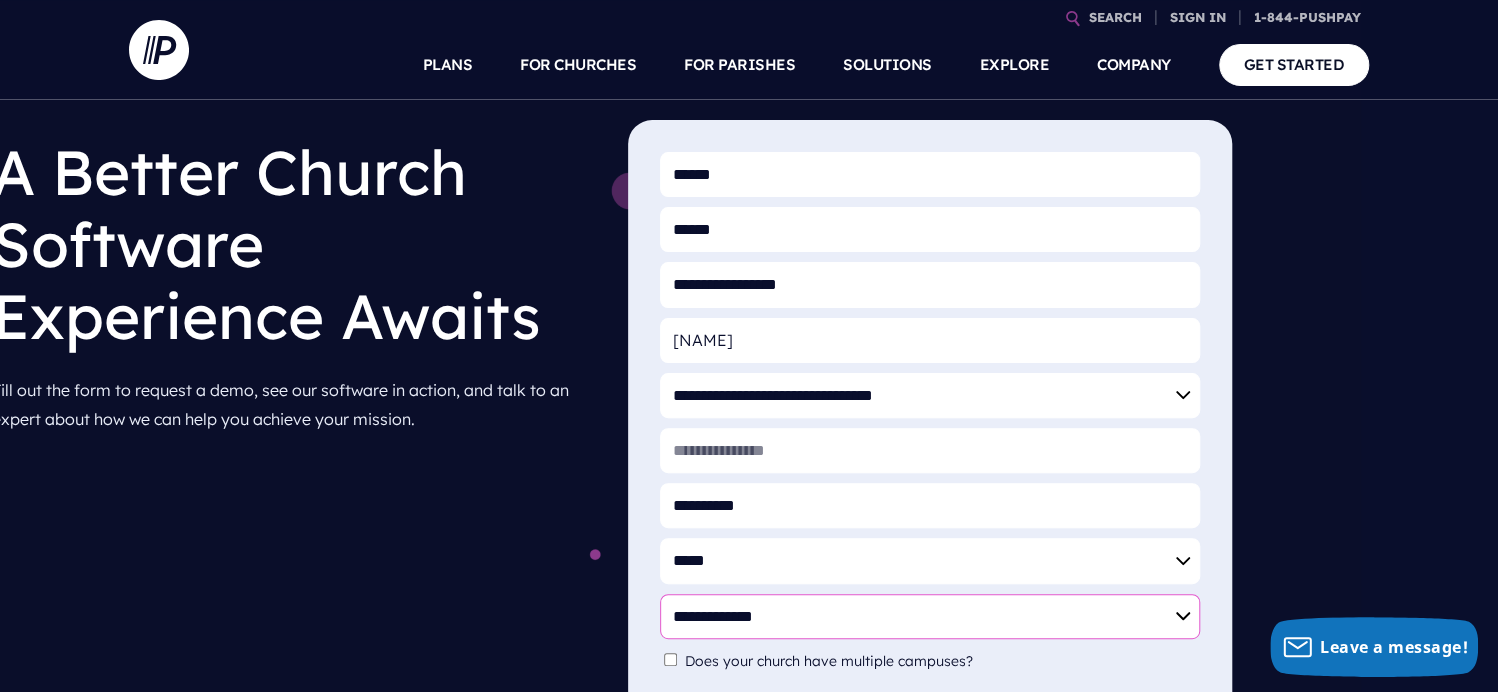 click on "**********" at bounding box center (930, 616) 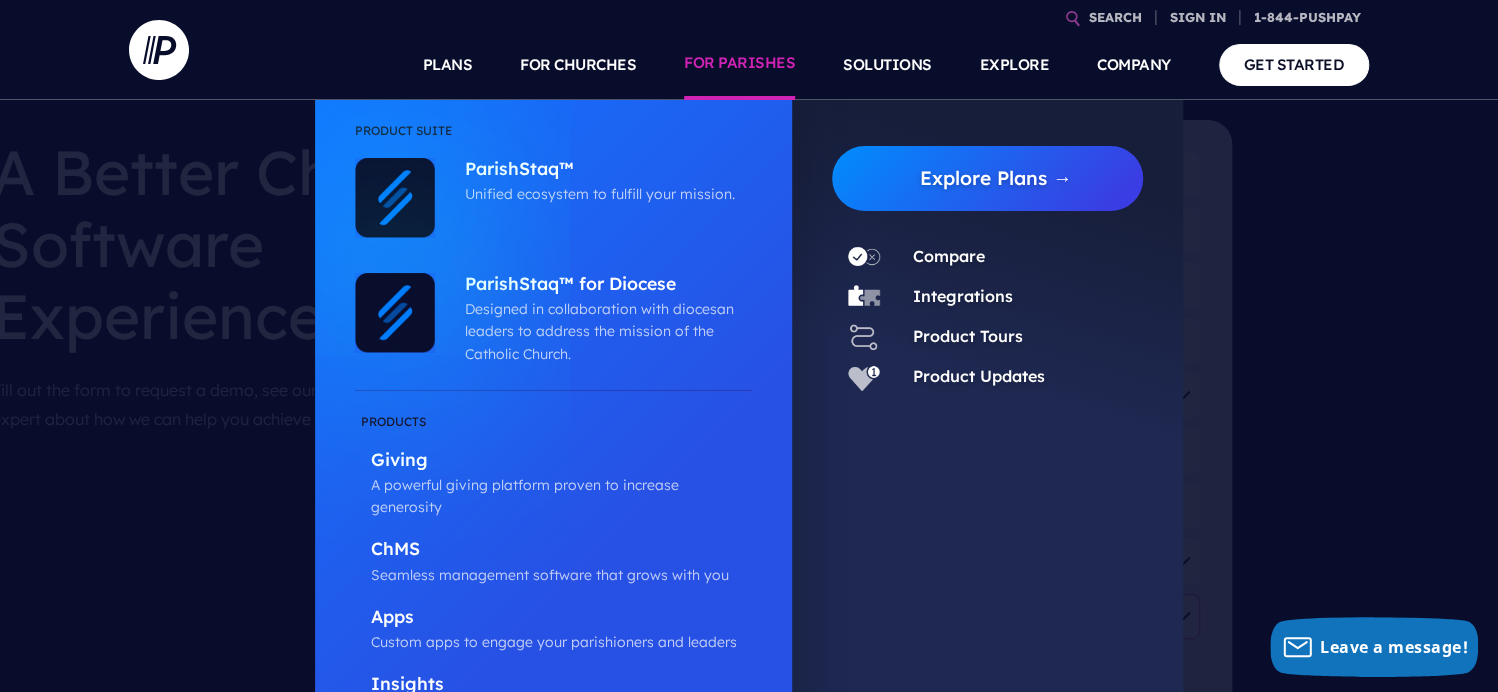 drag, startPoint x: 710, startPoint y: 596, endPoint x: 719, endPoint y: 82, distance: 514.0788 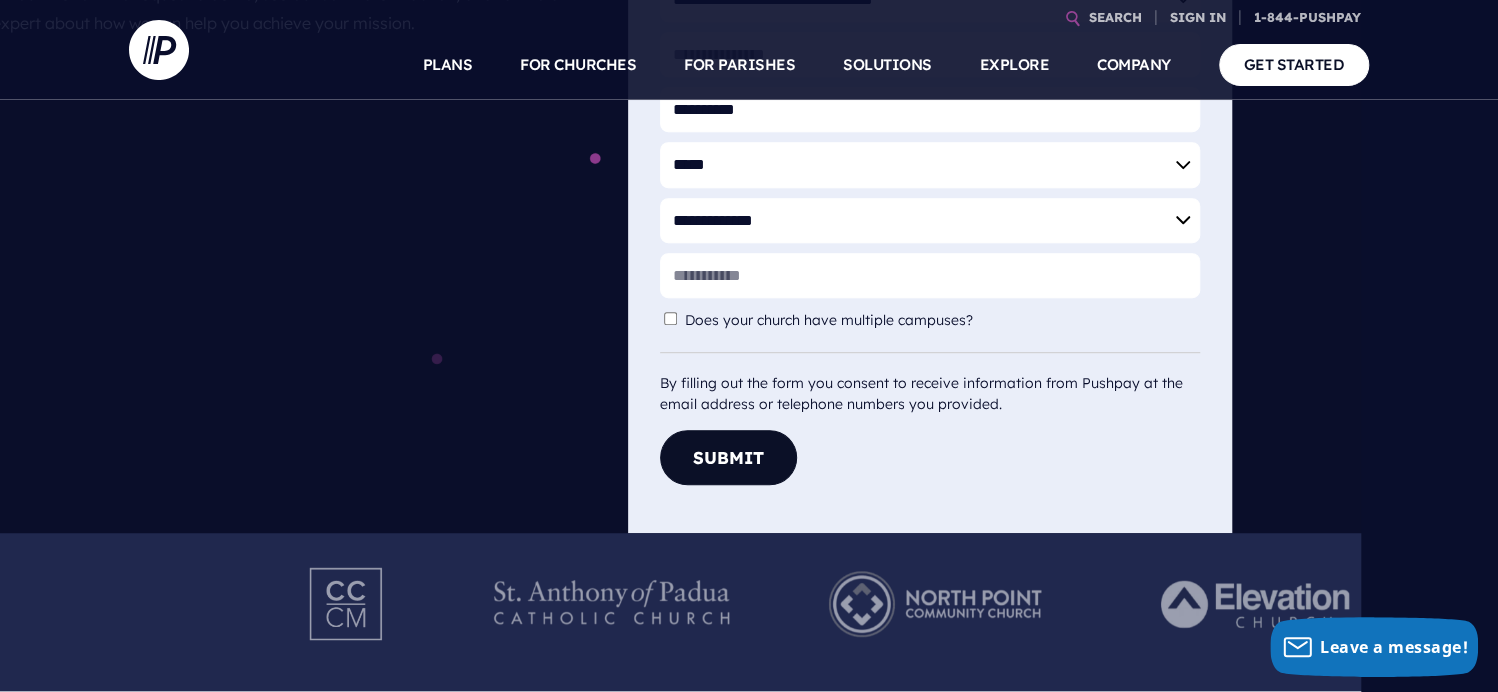 scroll, scrollTop: 500, scrollLeft: 0, axis: vertical 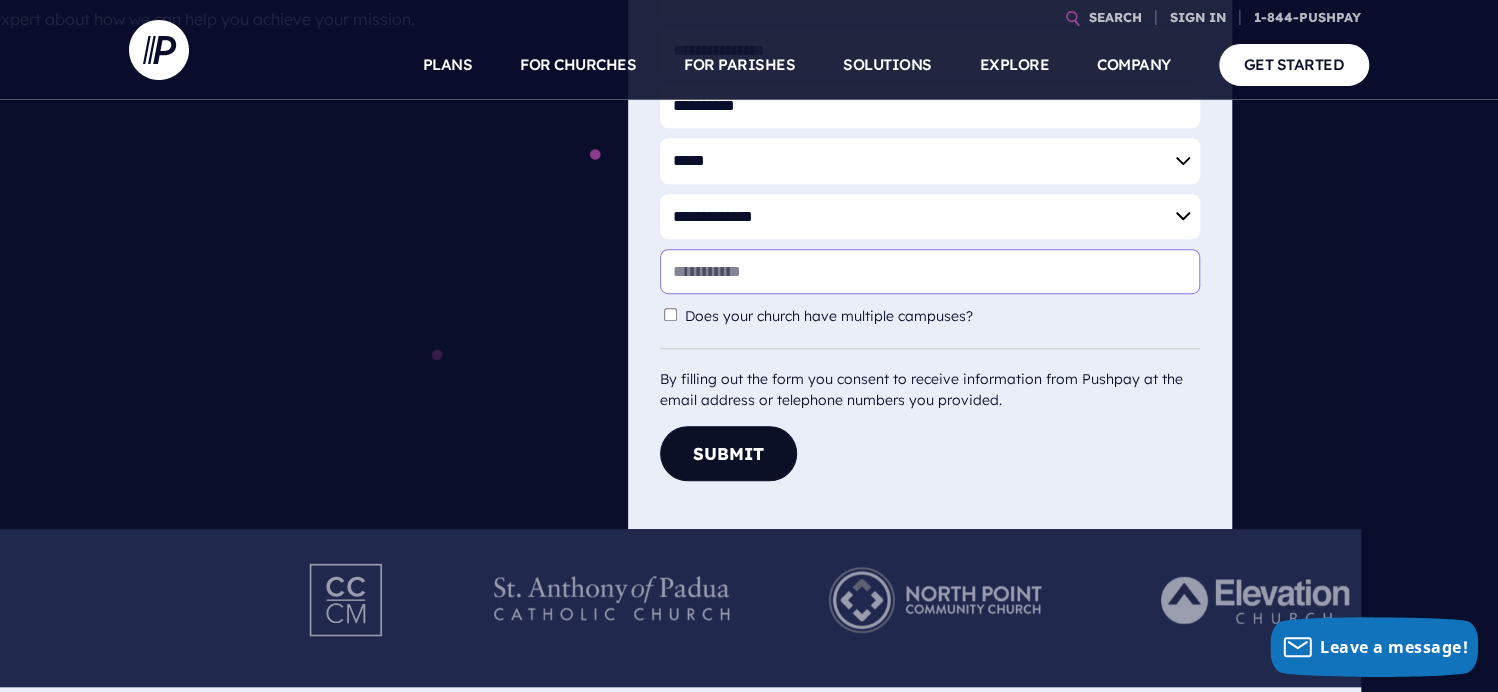 click on "* Postal Code:" at bounding box center (930, 271) 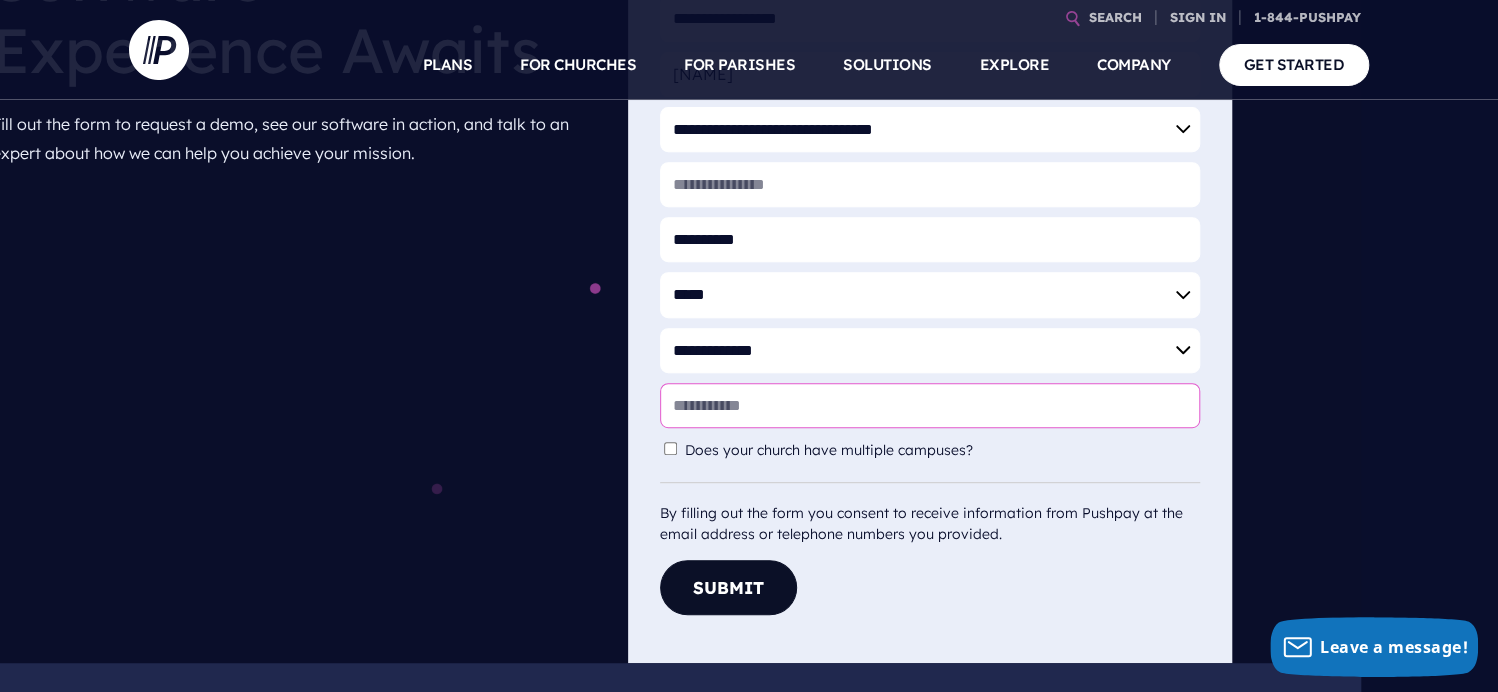 scroll, scrollTop: 400, scrollLeft: 0, axis: vertical 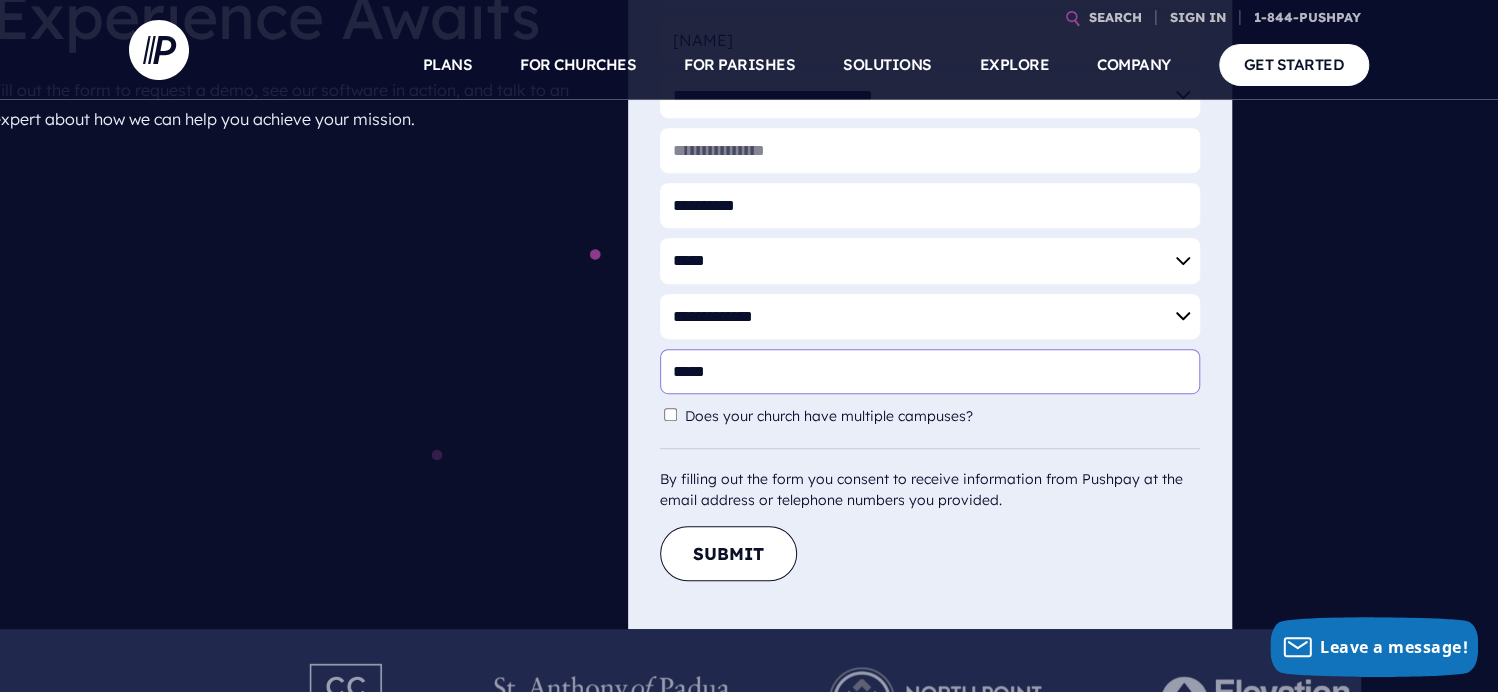 type on "*****" 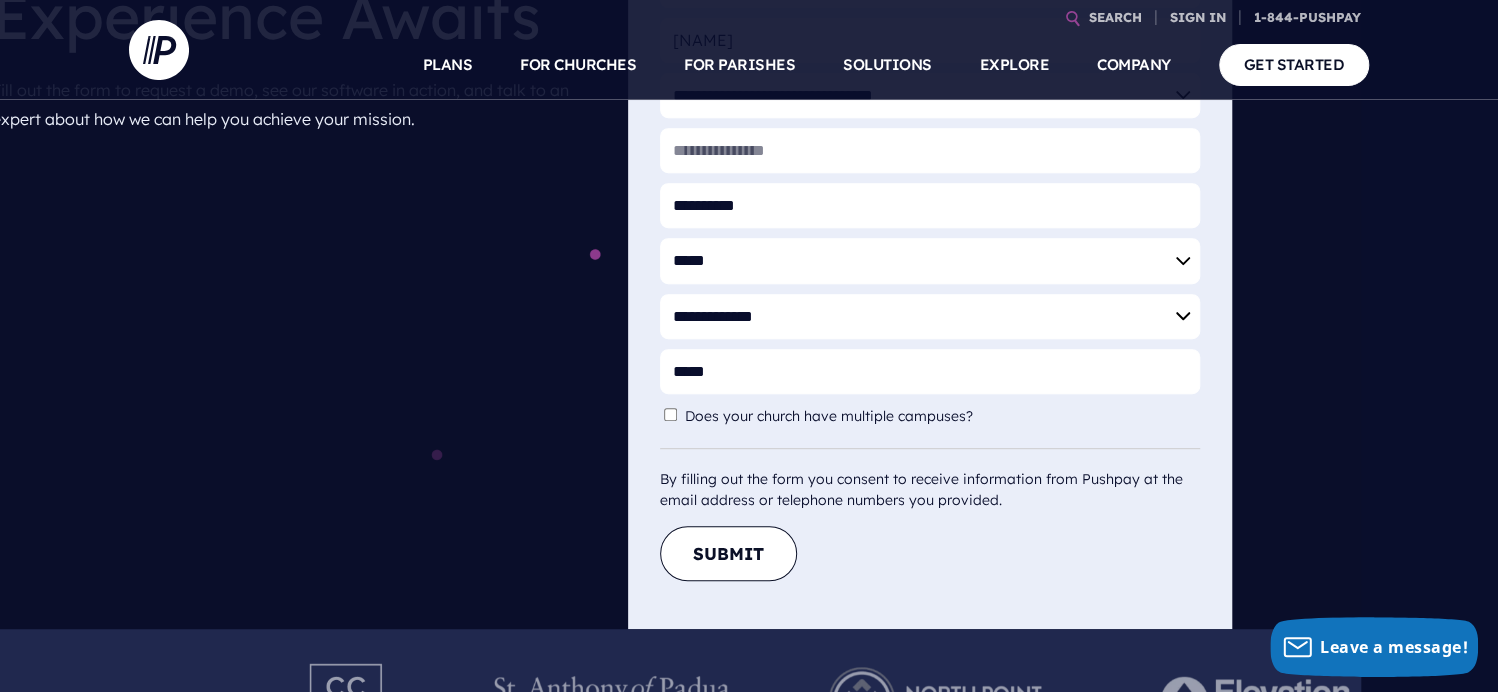 click on "Submit" at bounding box center (728, 553) 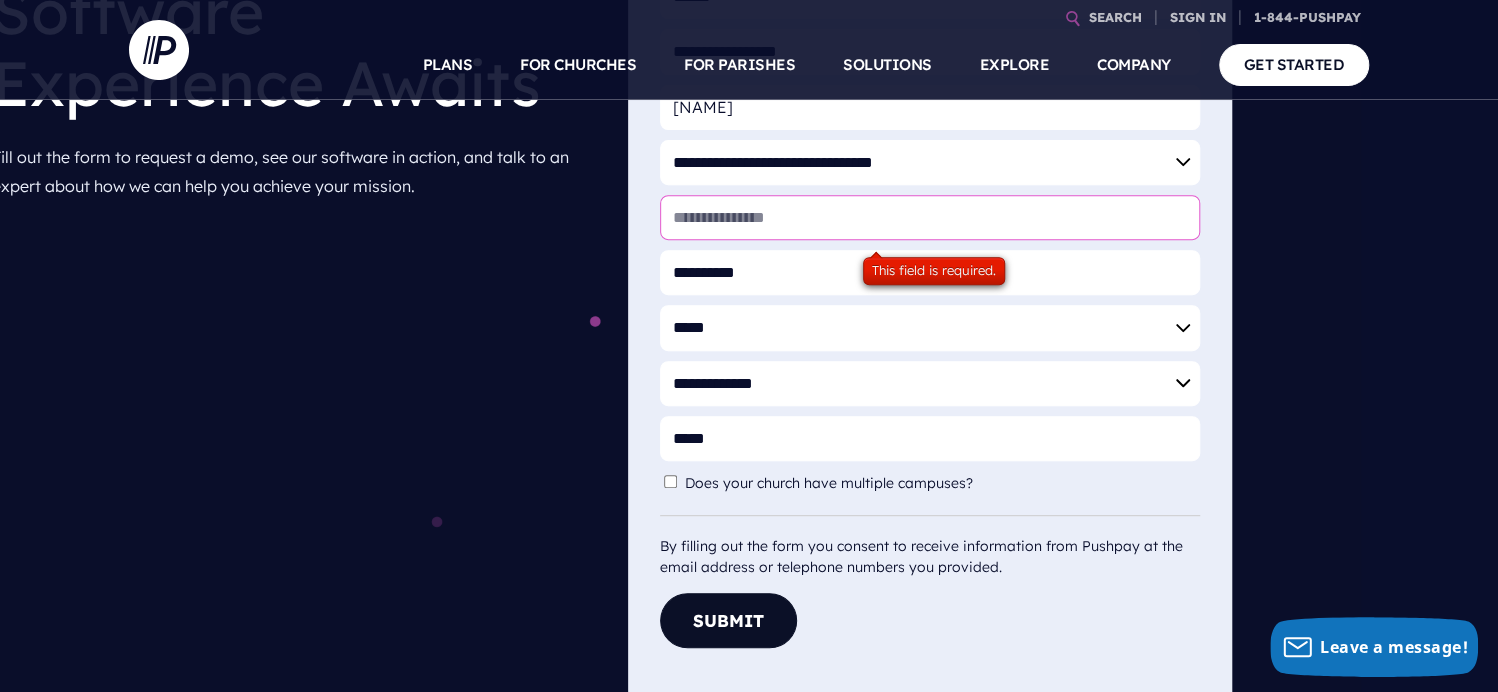 scroll, scrollTop: 300, scrollLeft: 0, axis: vertical 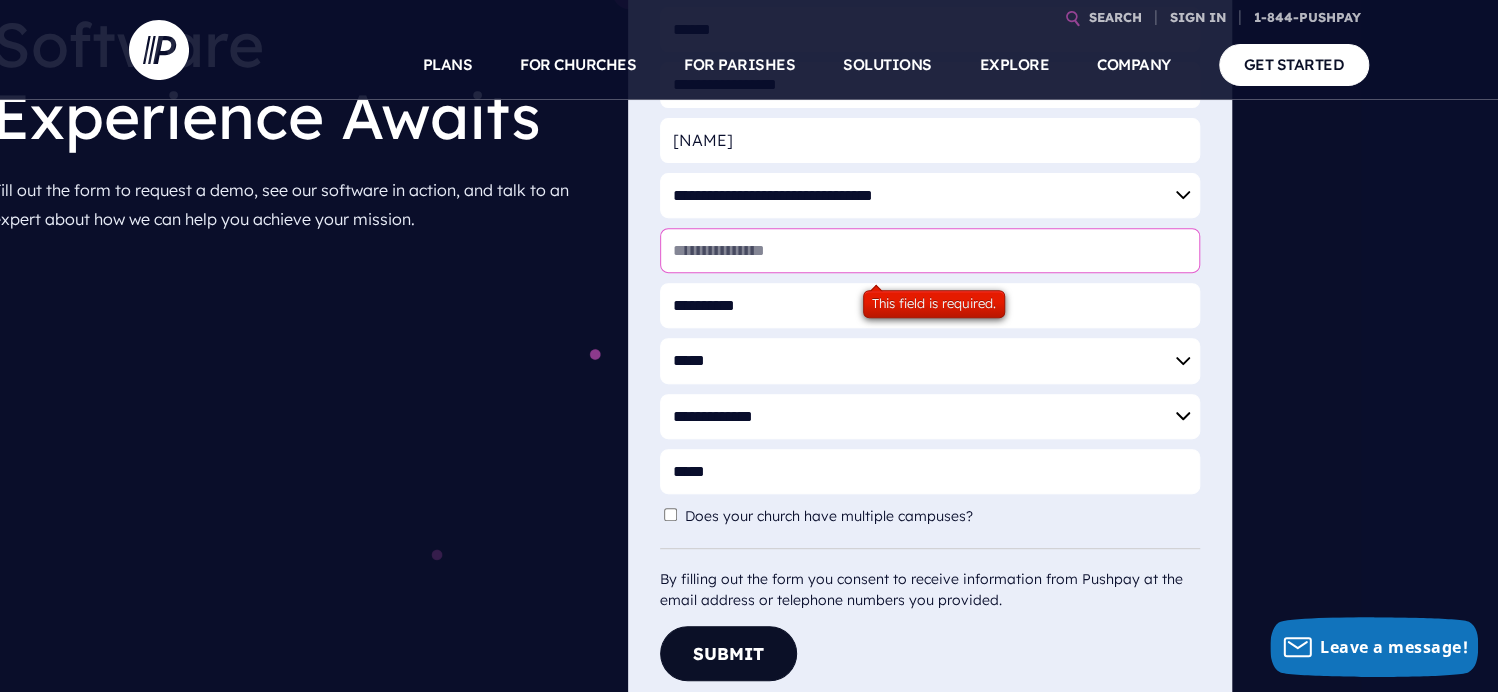 click on "* Website" at bounding box center [930, 250] 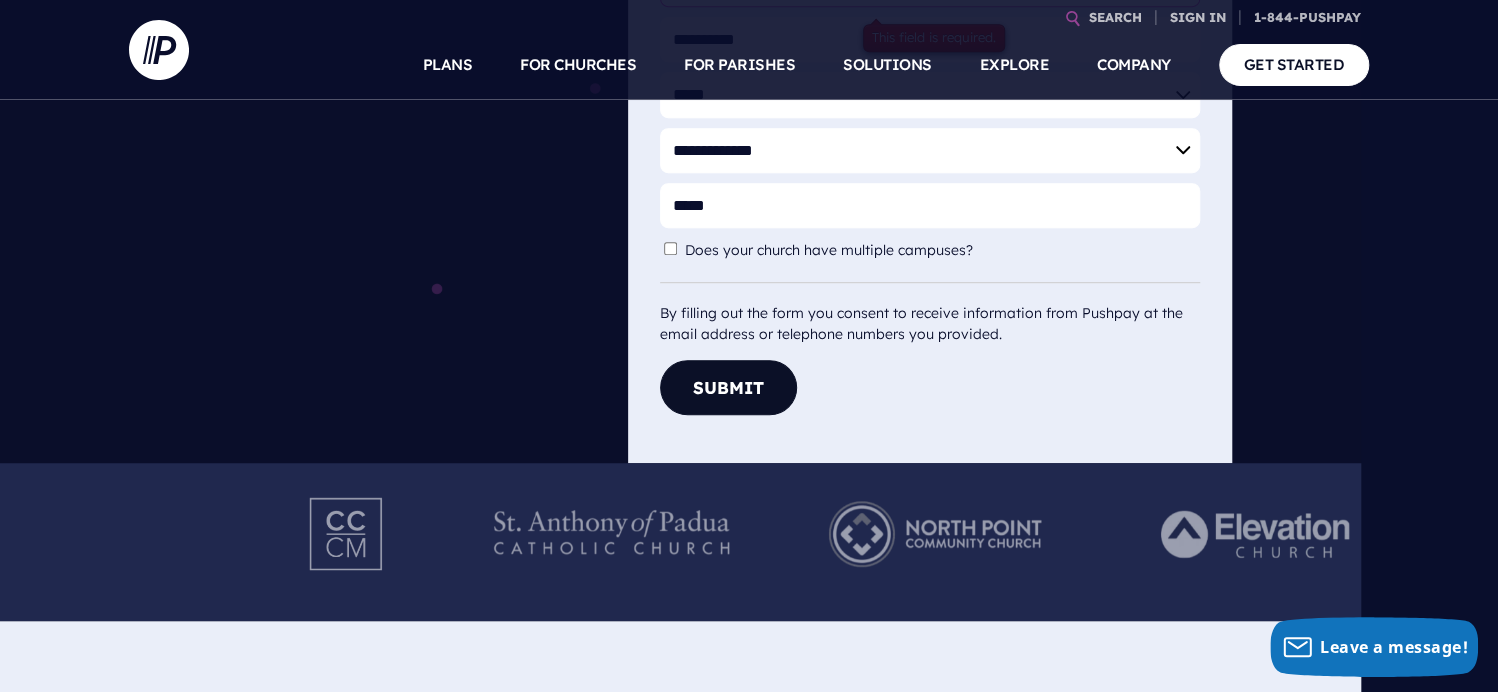 scroll, scrollTop: 600, scrollLeft: 0, axis: vertical 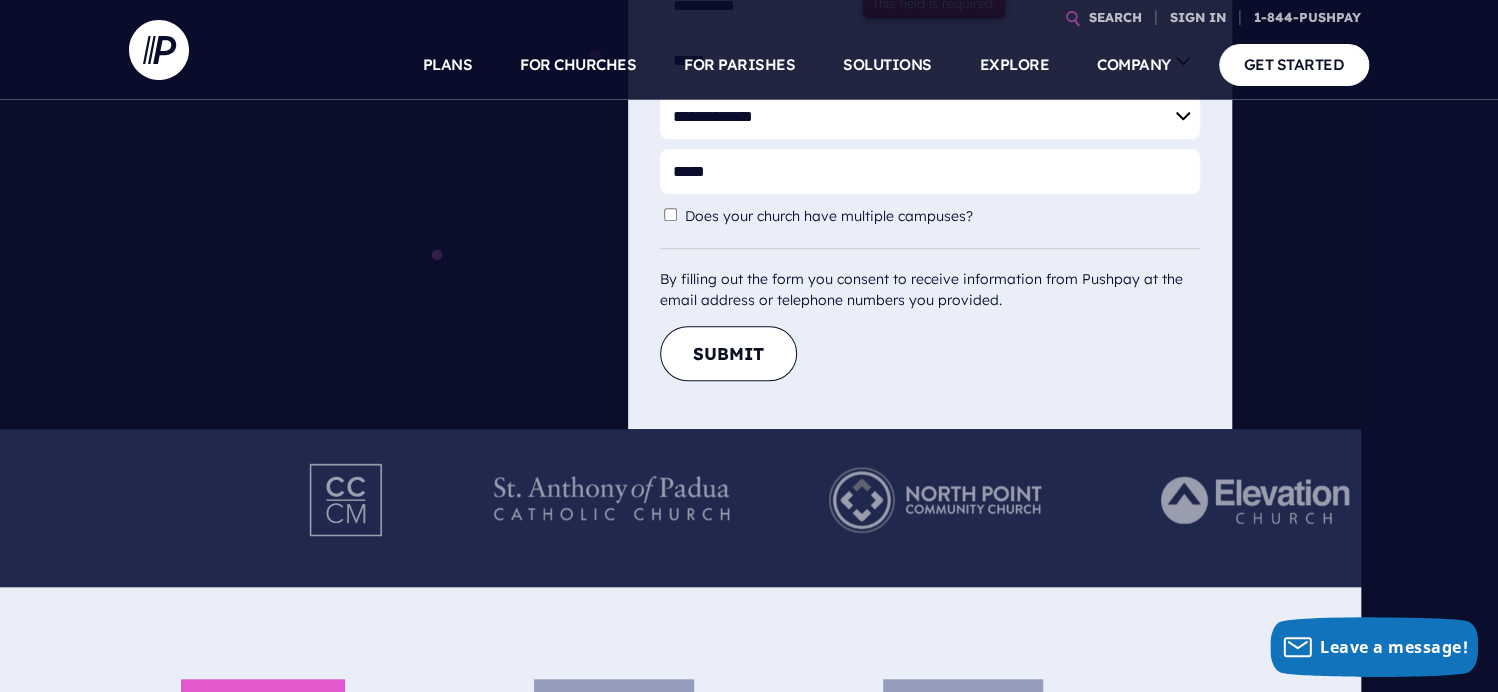 type on "**********" 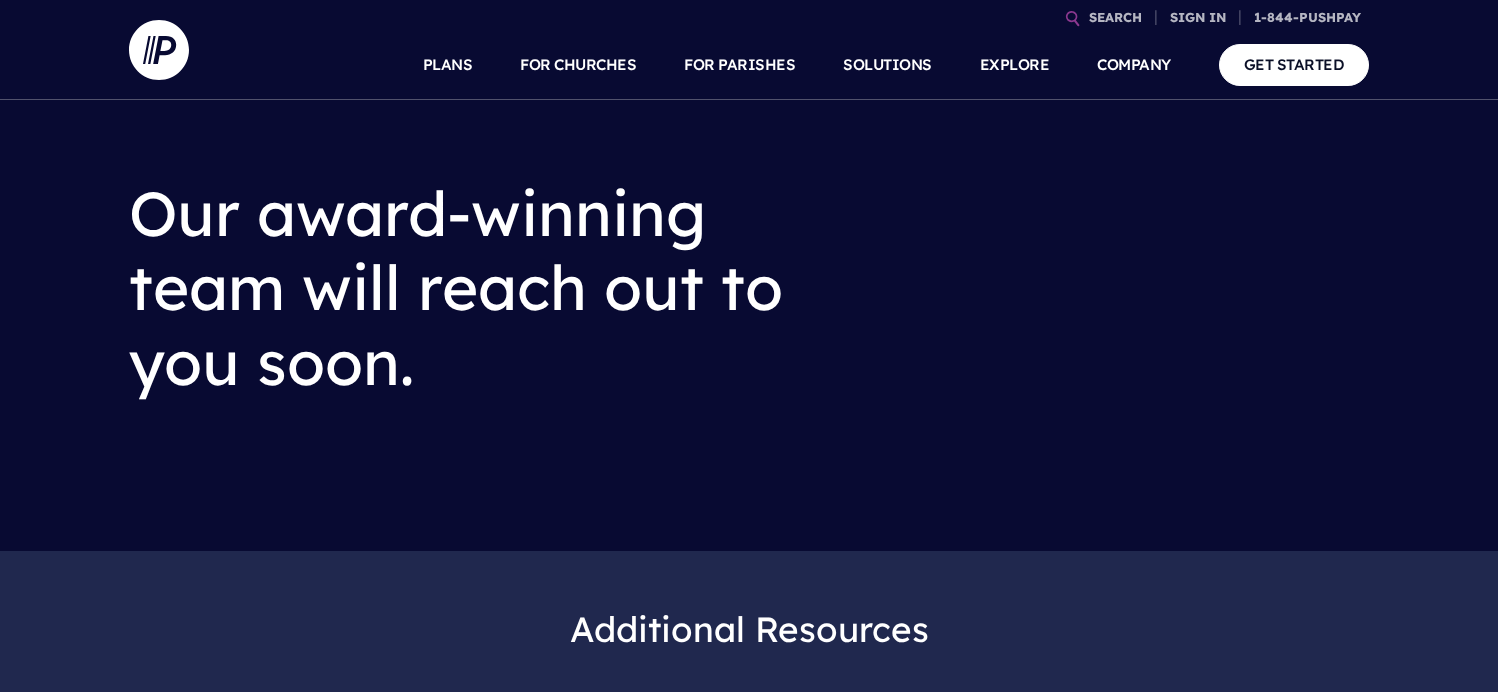 scroll, scrollTop: 0, scrollLeft: 0, axis: both 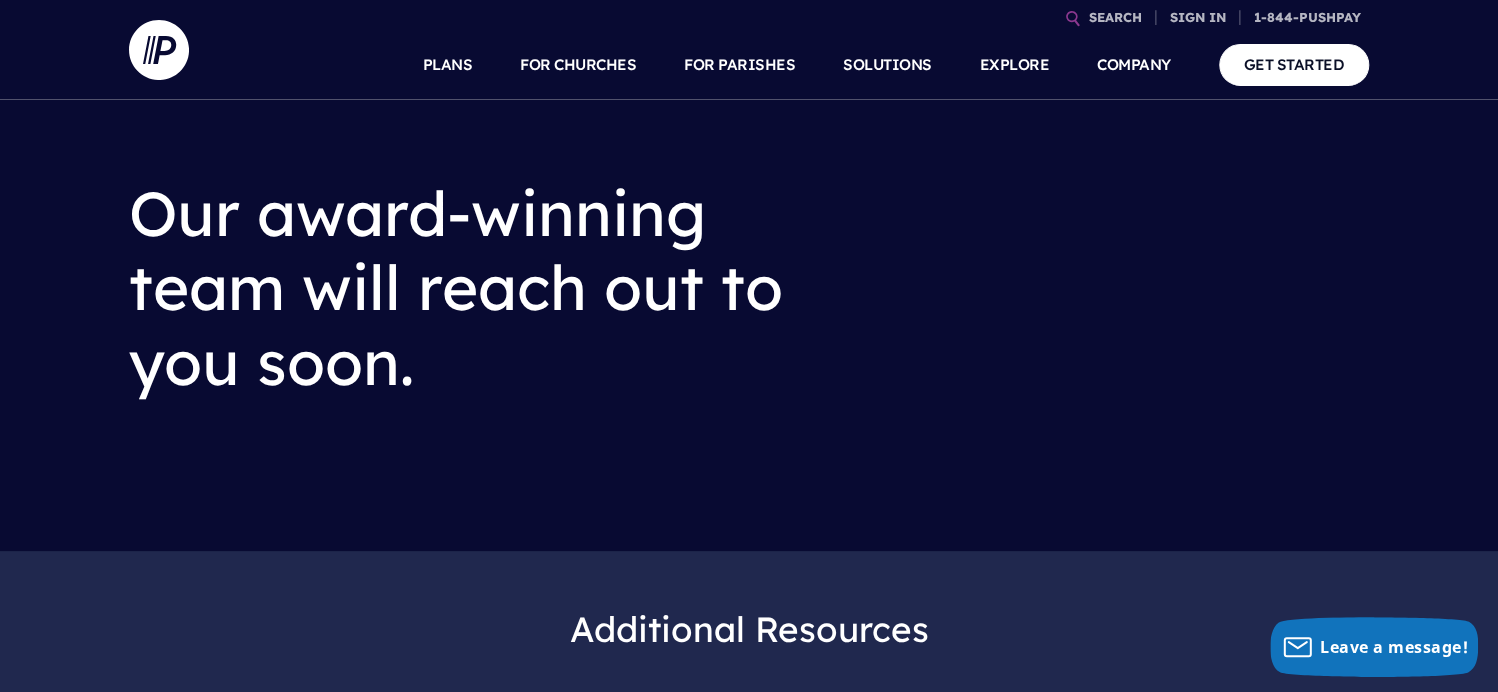 click at bounding box center [1120, 295] 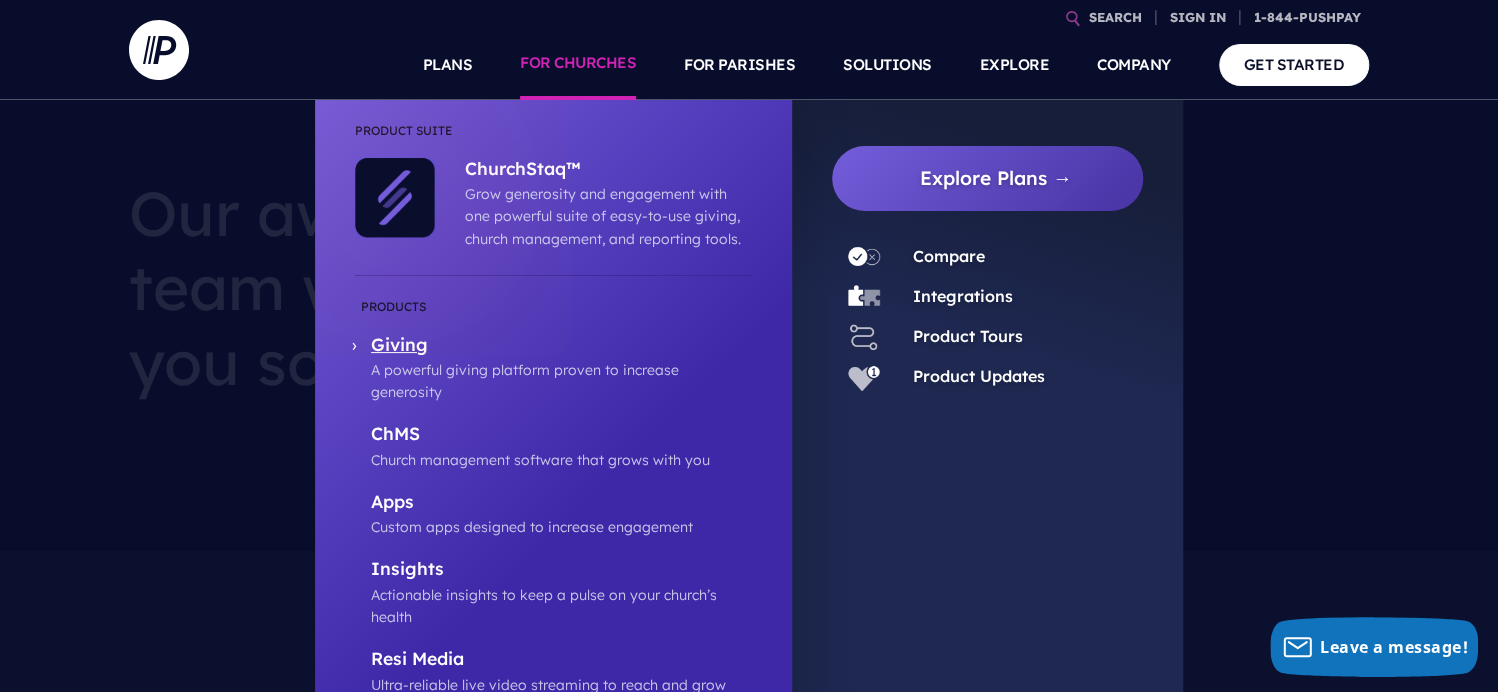 click on "A powerful giving platform proven to increase generosity" at bounding box center (561, 381) 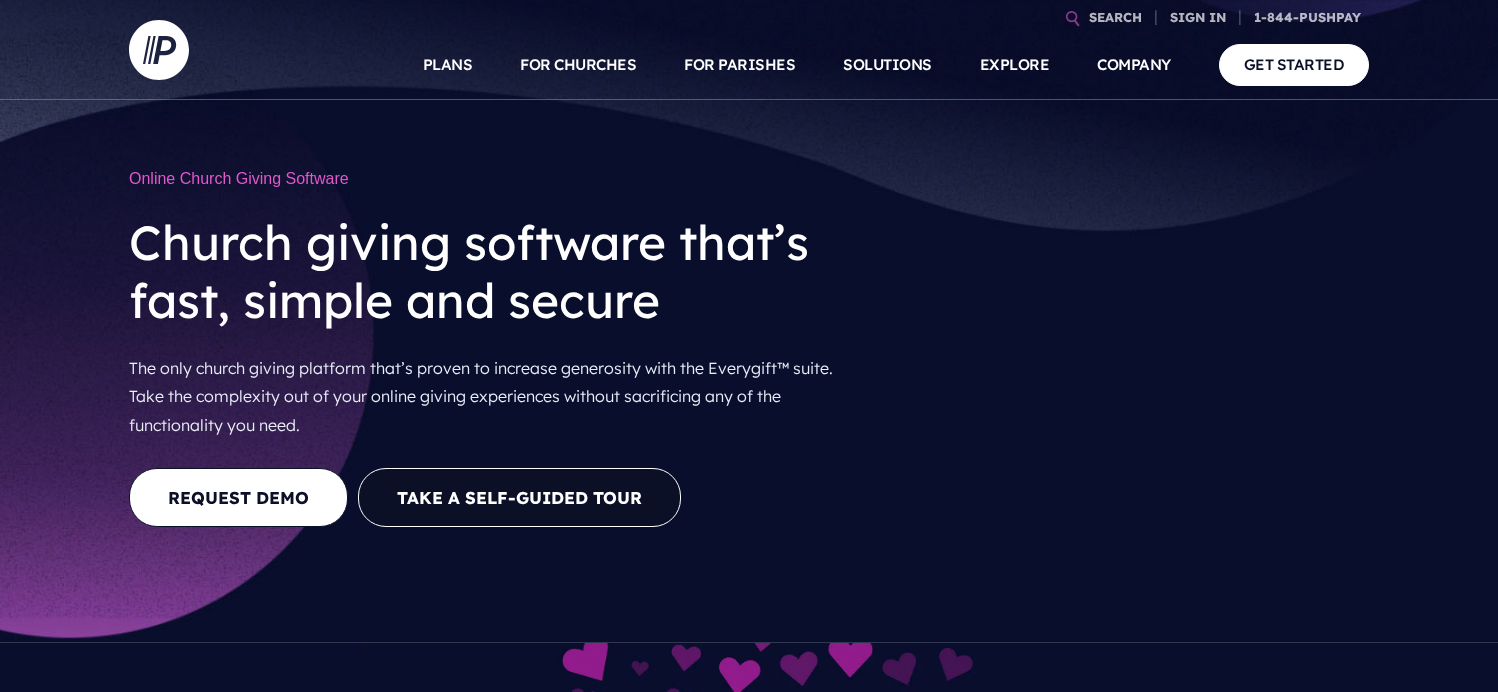 scroll, scrollTop: 0, scrollLeft: 0, axis: both 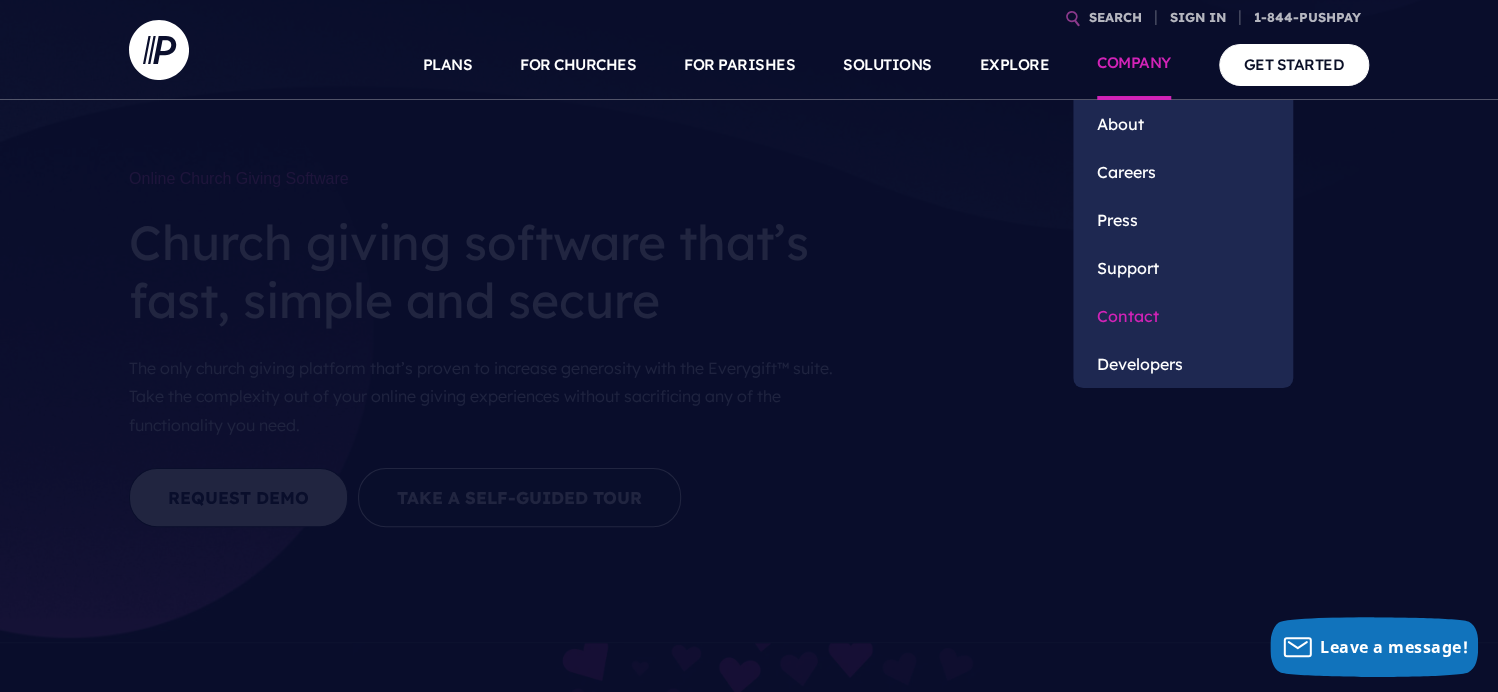 click on "Contact" at bounding box center (1183, 316) 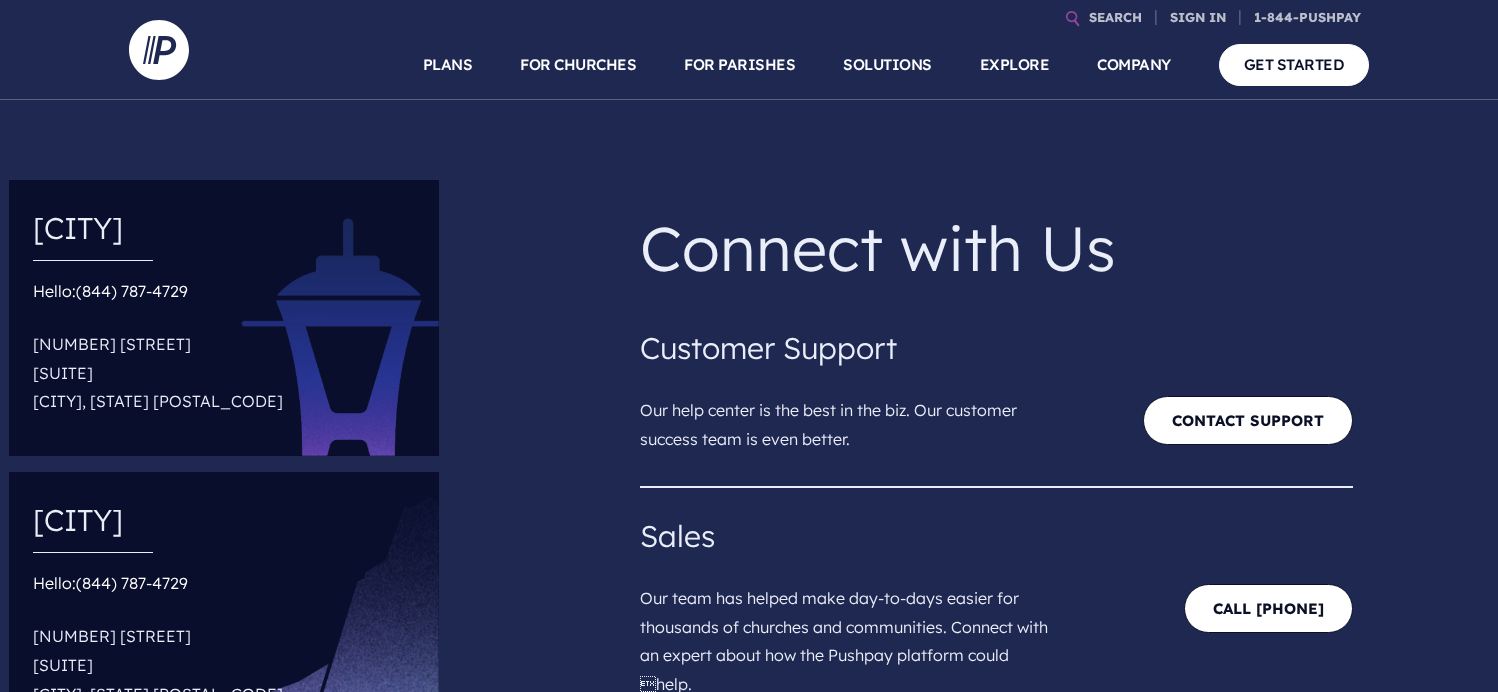 scroll, scrollTop: 0, scrollLeft: 0, axis: both 